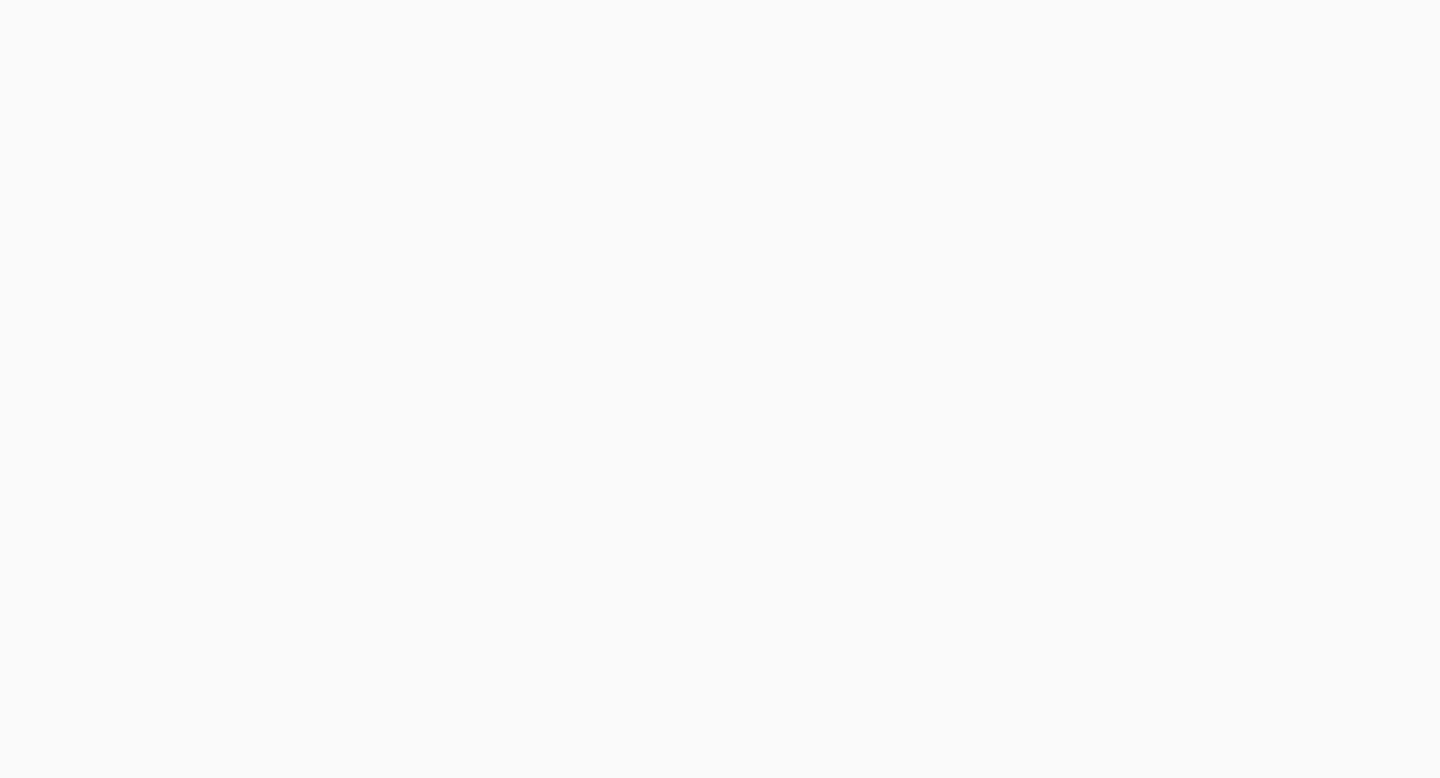 scroll, scrollTop: 0, scrollLeft: 0, axis: both 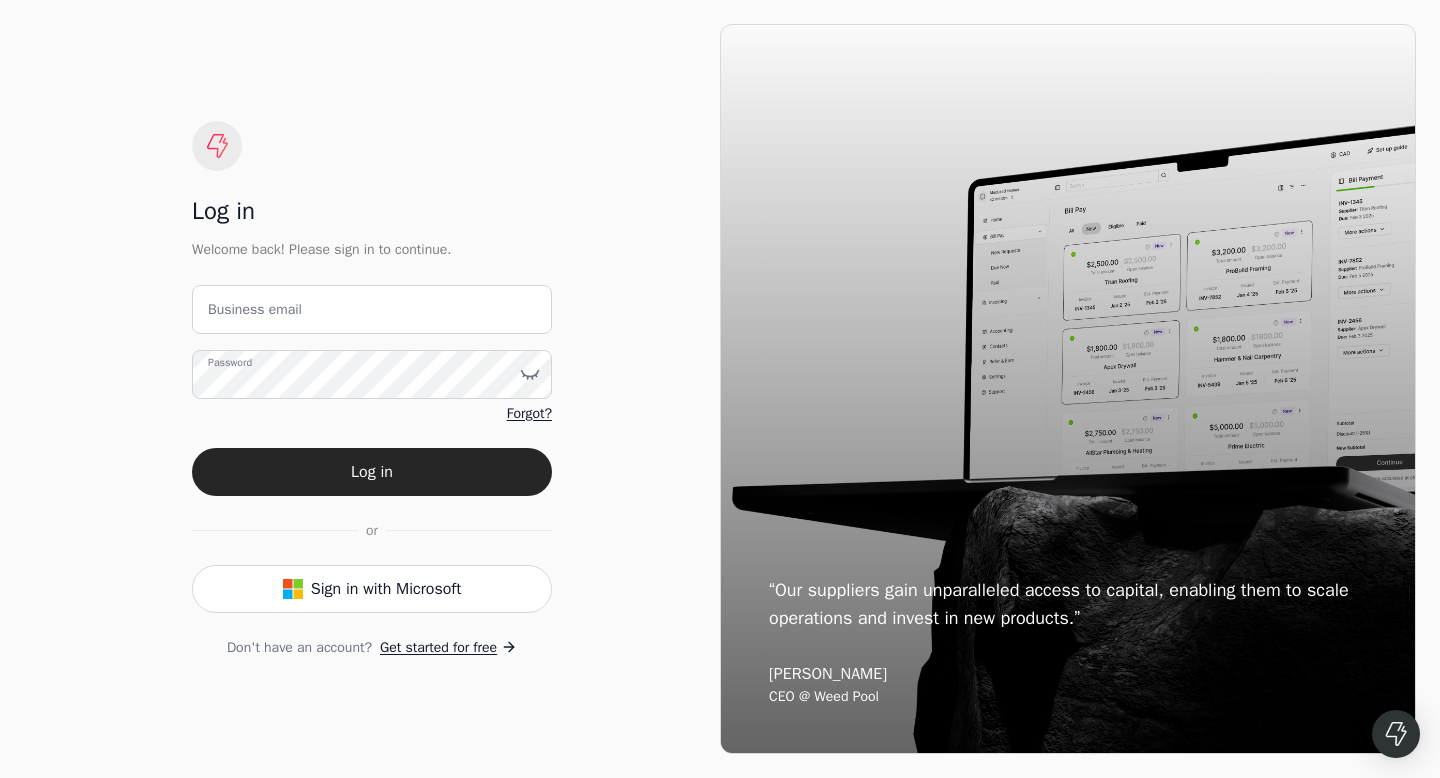 click on "Business email" at bounding box center [255, 309] 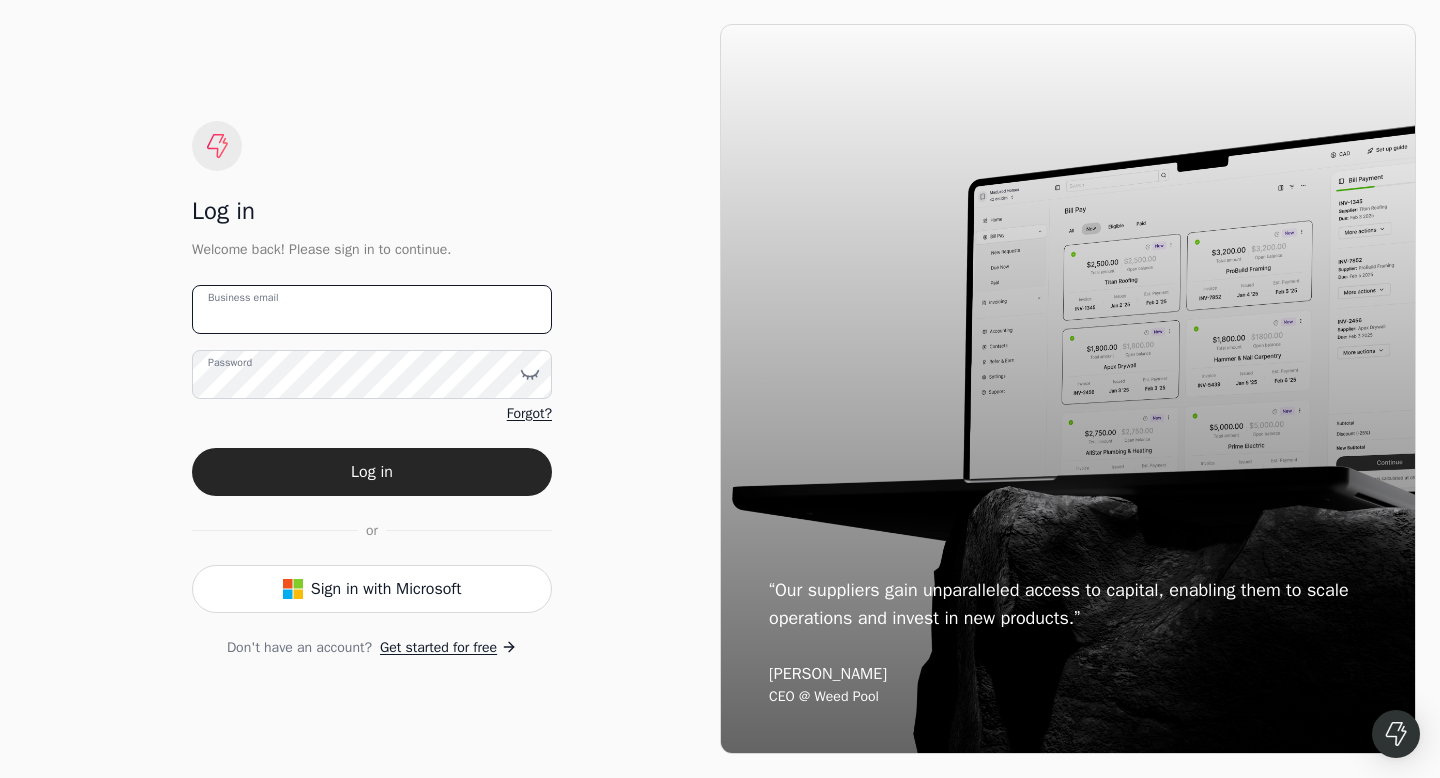 click on "Business email" at bounding box center [372, 309] 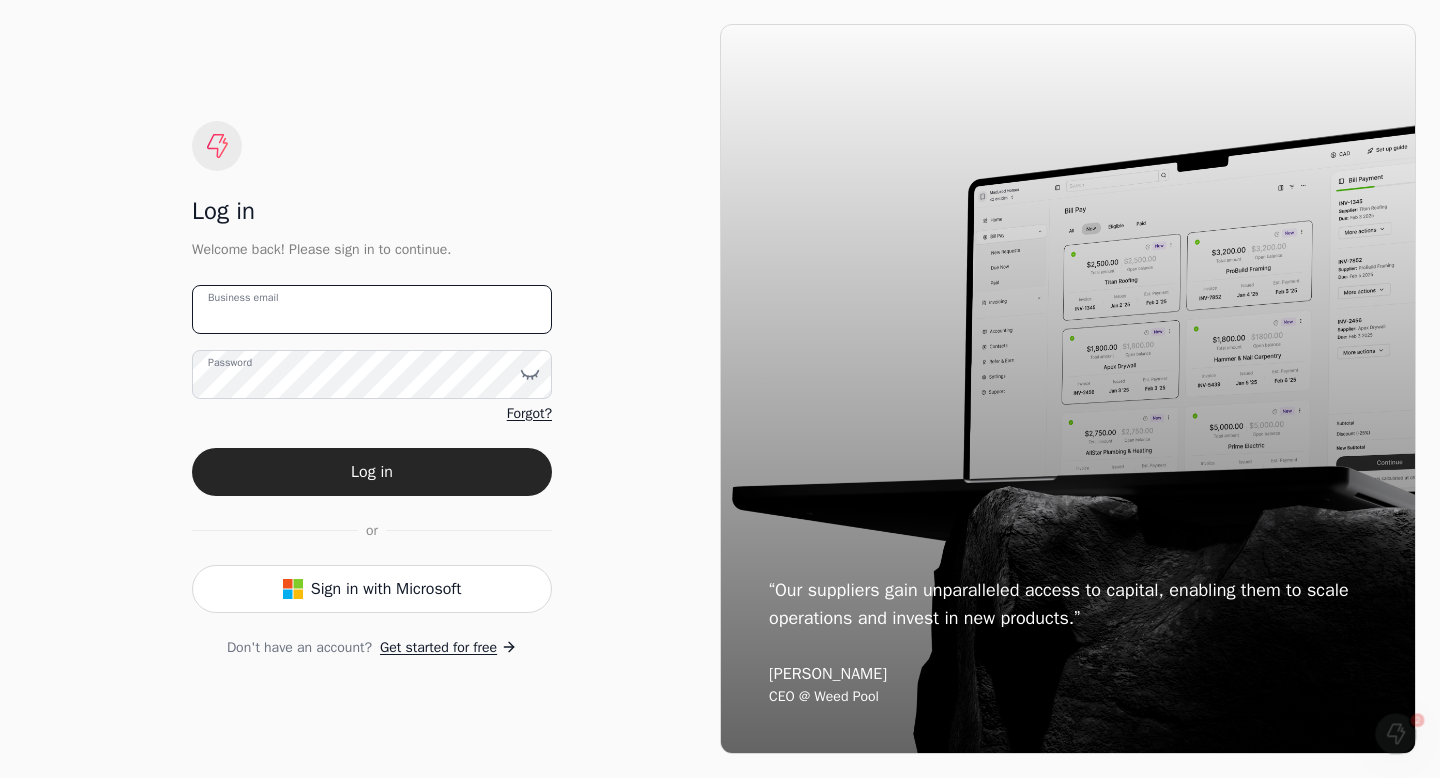 scroll, scrollTop: 0, scrollLeft: 0, axis: both 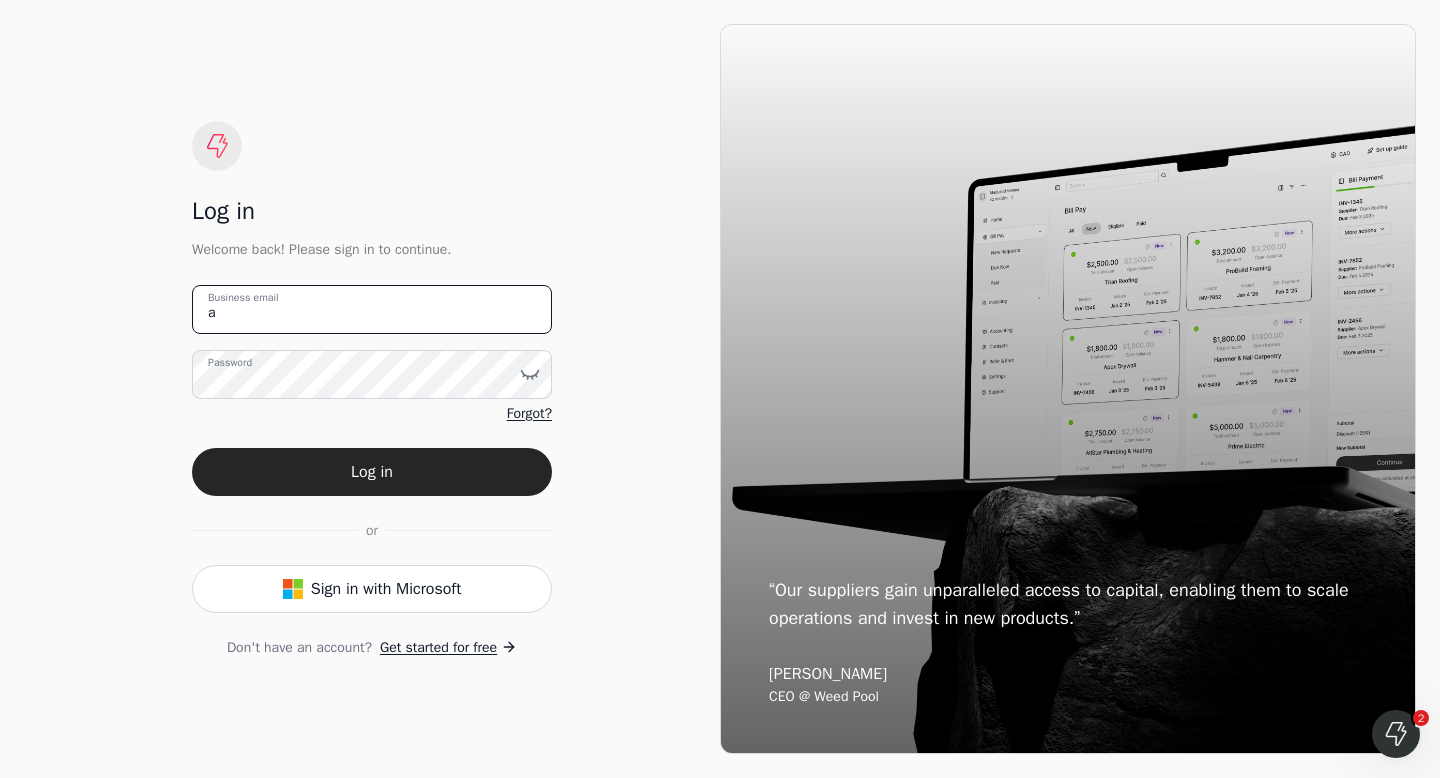 type on "[EMAIL_ADDRESS][DOMAIN_NAME]" 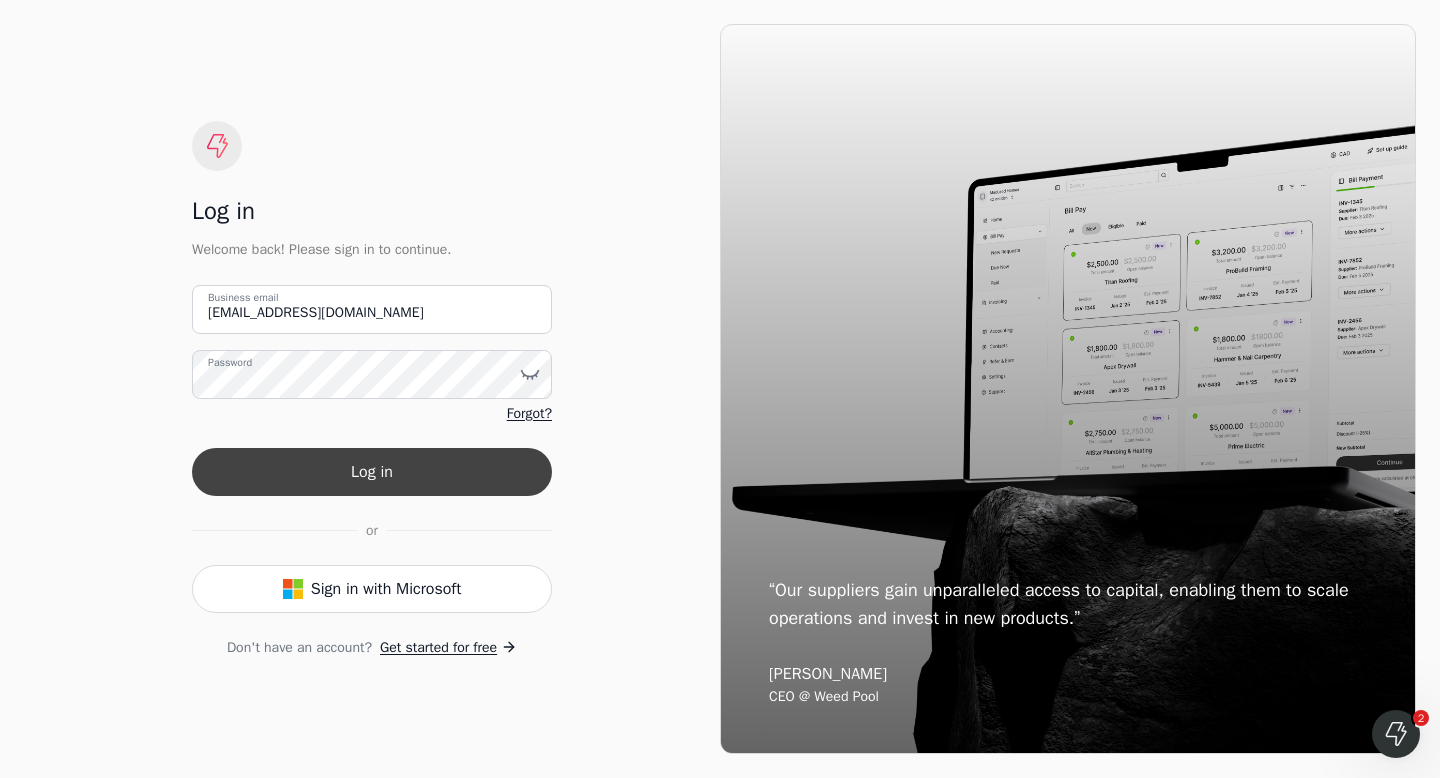 click on "Log in" at bounding box center (372, 472) 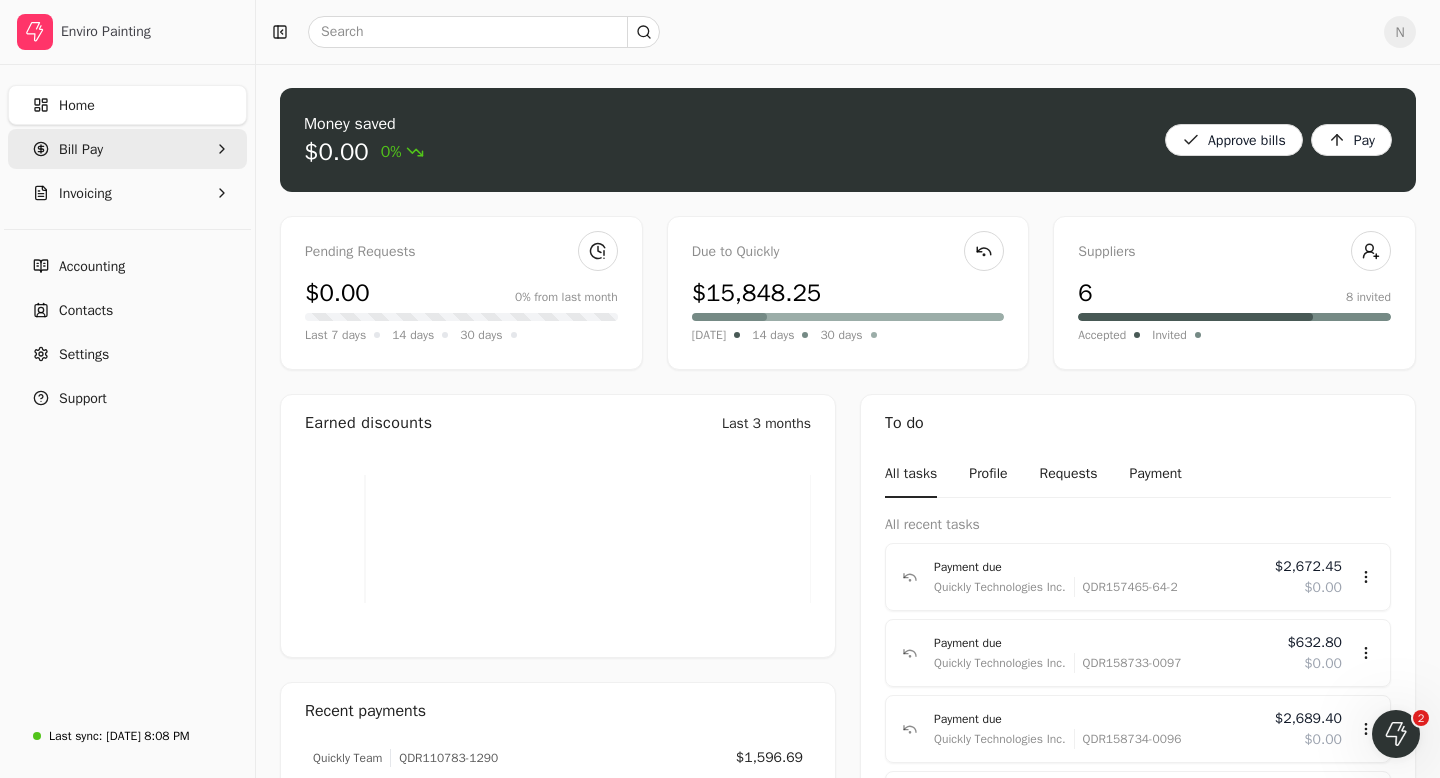 click on "Bill Pay" at bounding box center (127, 149) 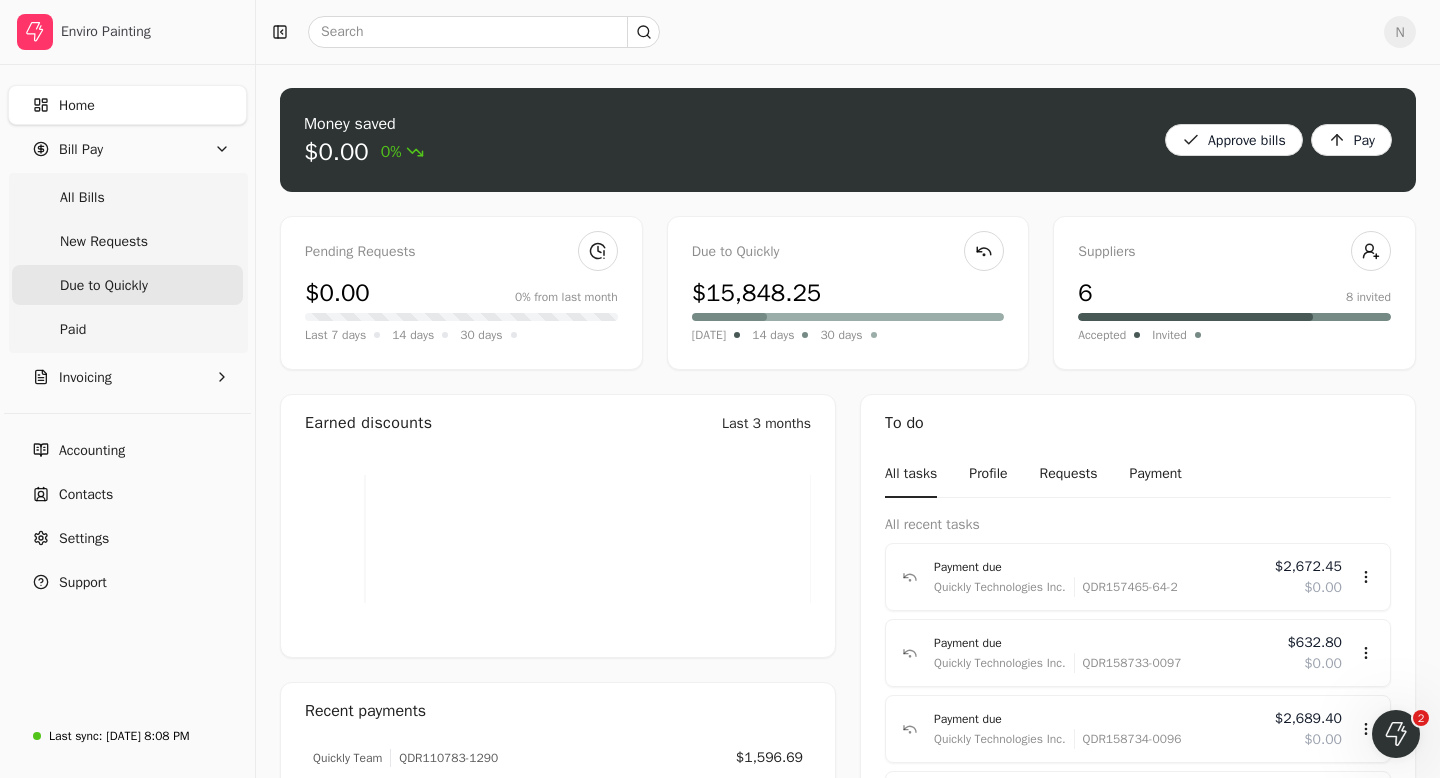 click on "Due to Quickly" at bounding box center [104, 285] 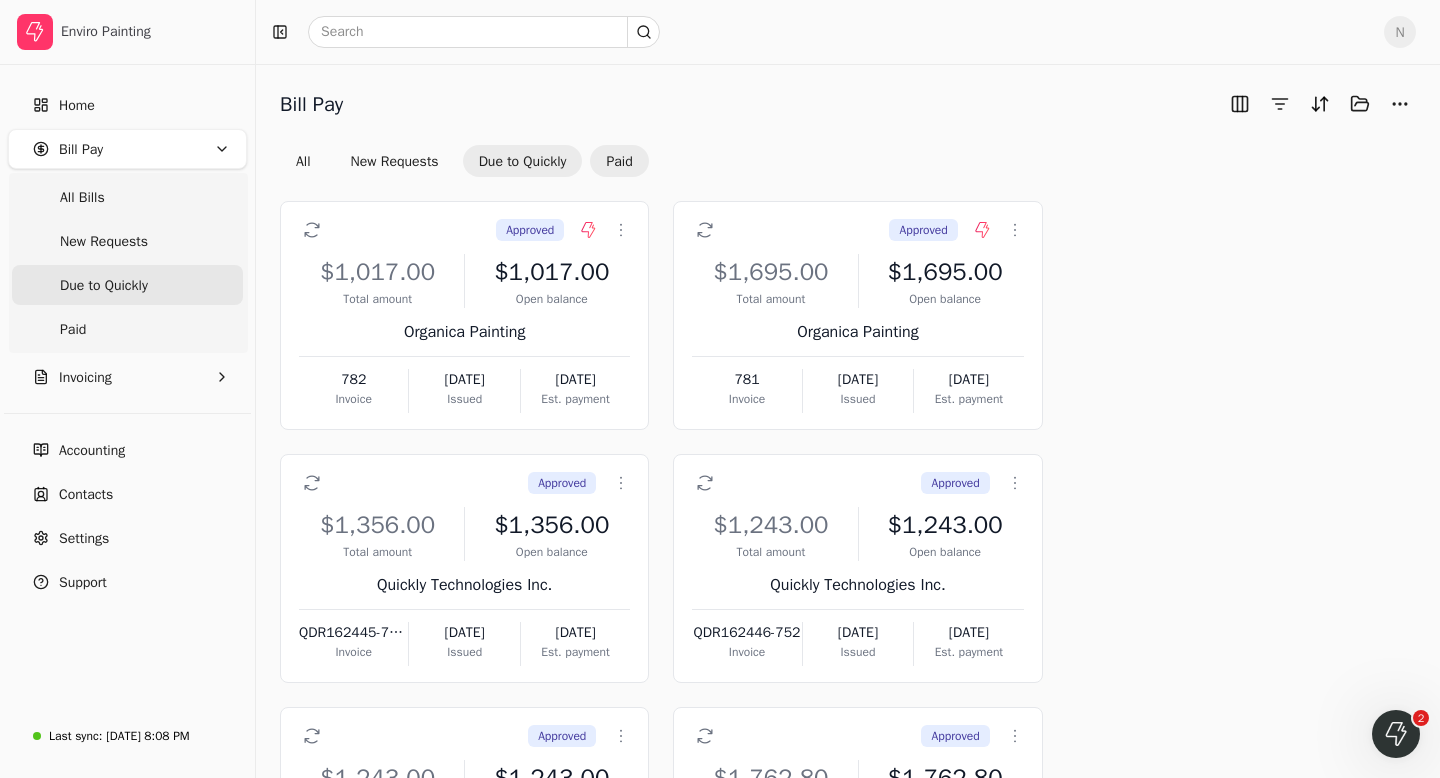 click on "Paid" at bounding box center [619, 161] 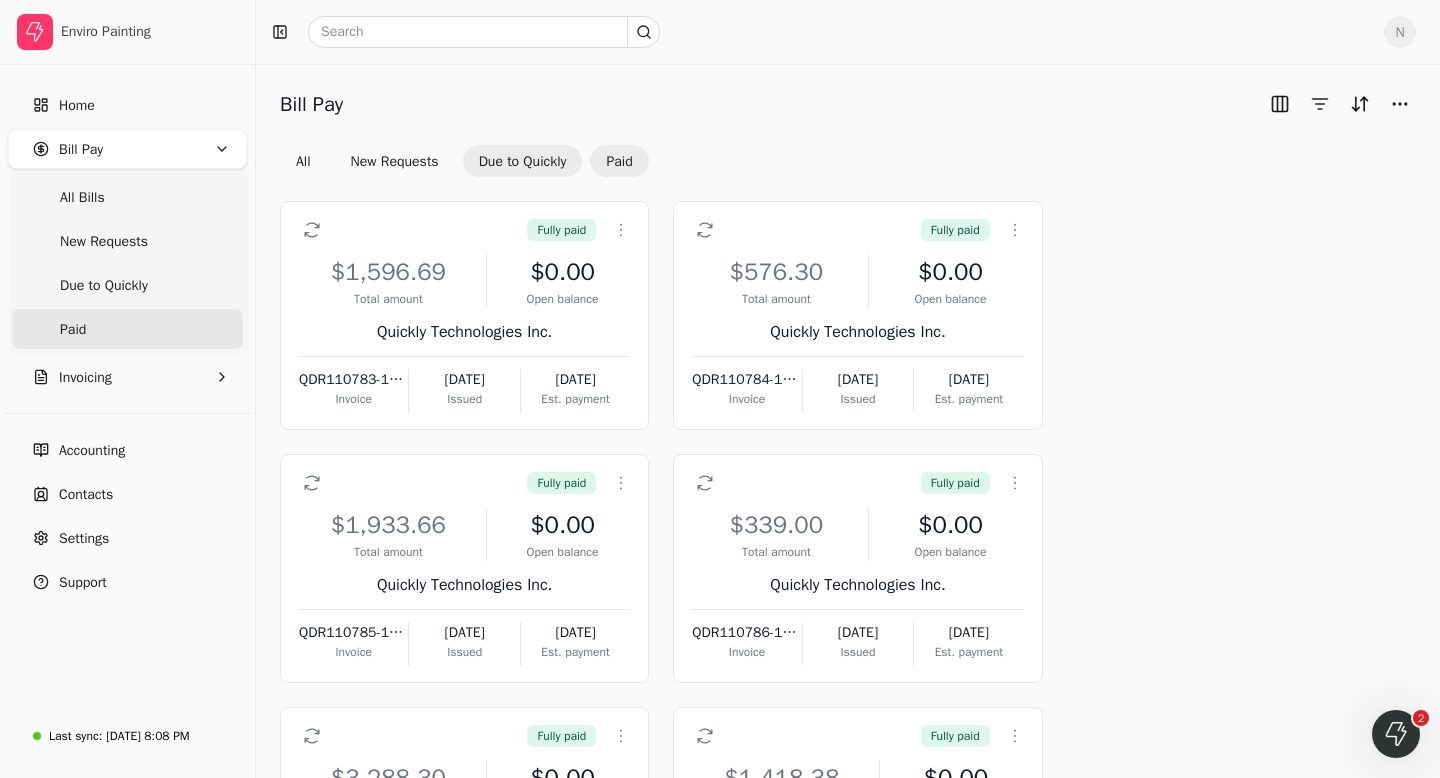 click on "Due to Quickly" at bounding box center [523, 161] 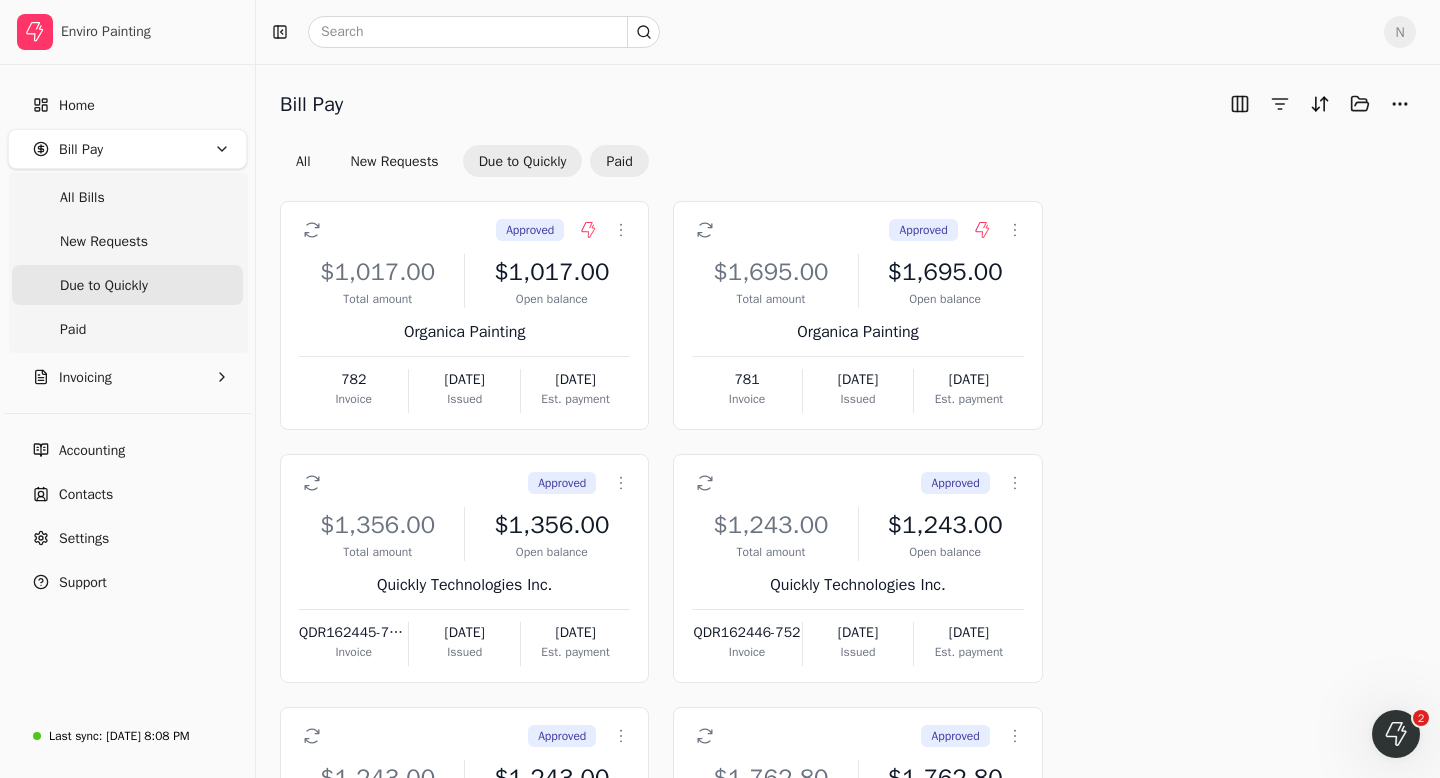 click on "Paid" at bounding box center [619, 161] 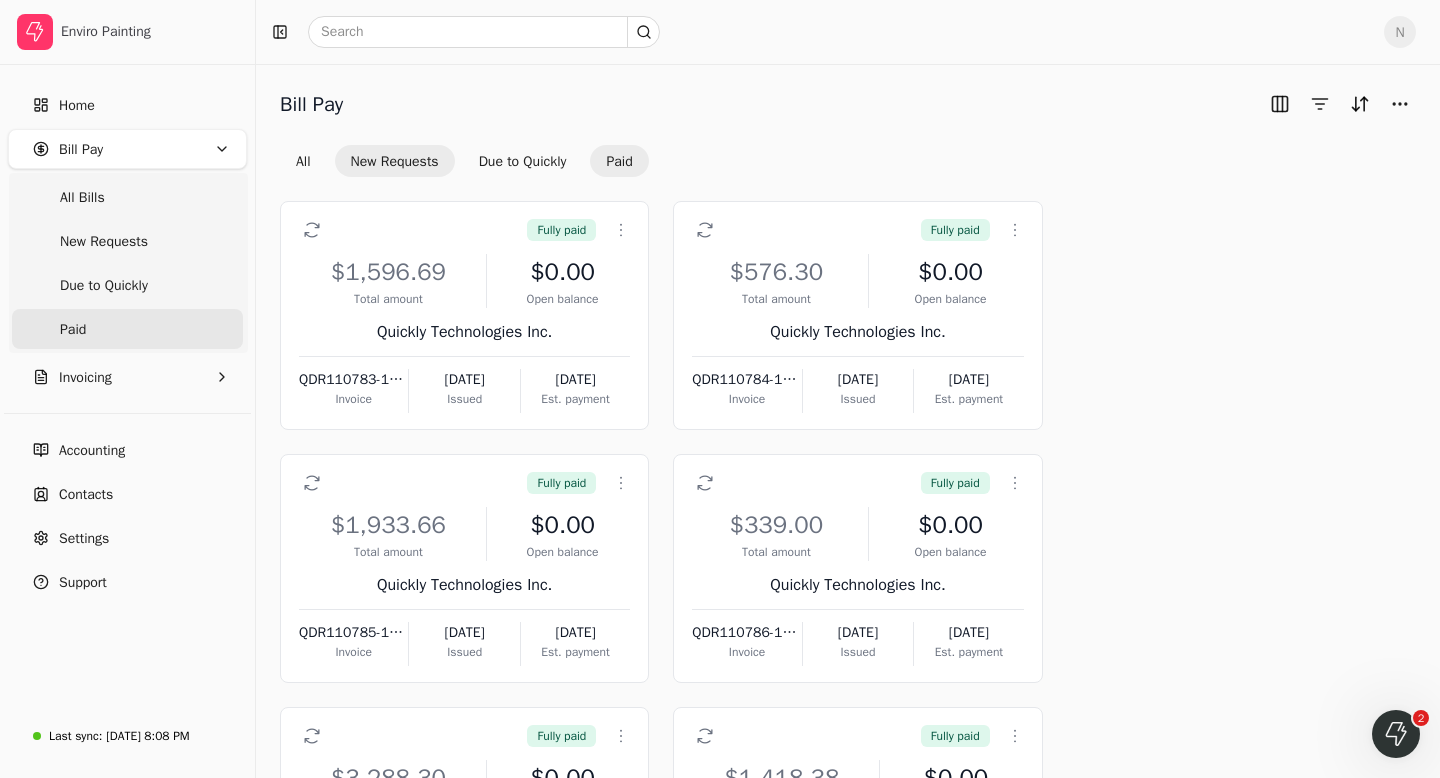 click on "New Requests" at bounding box center [395, 161] 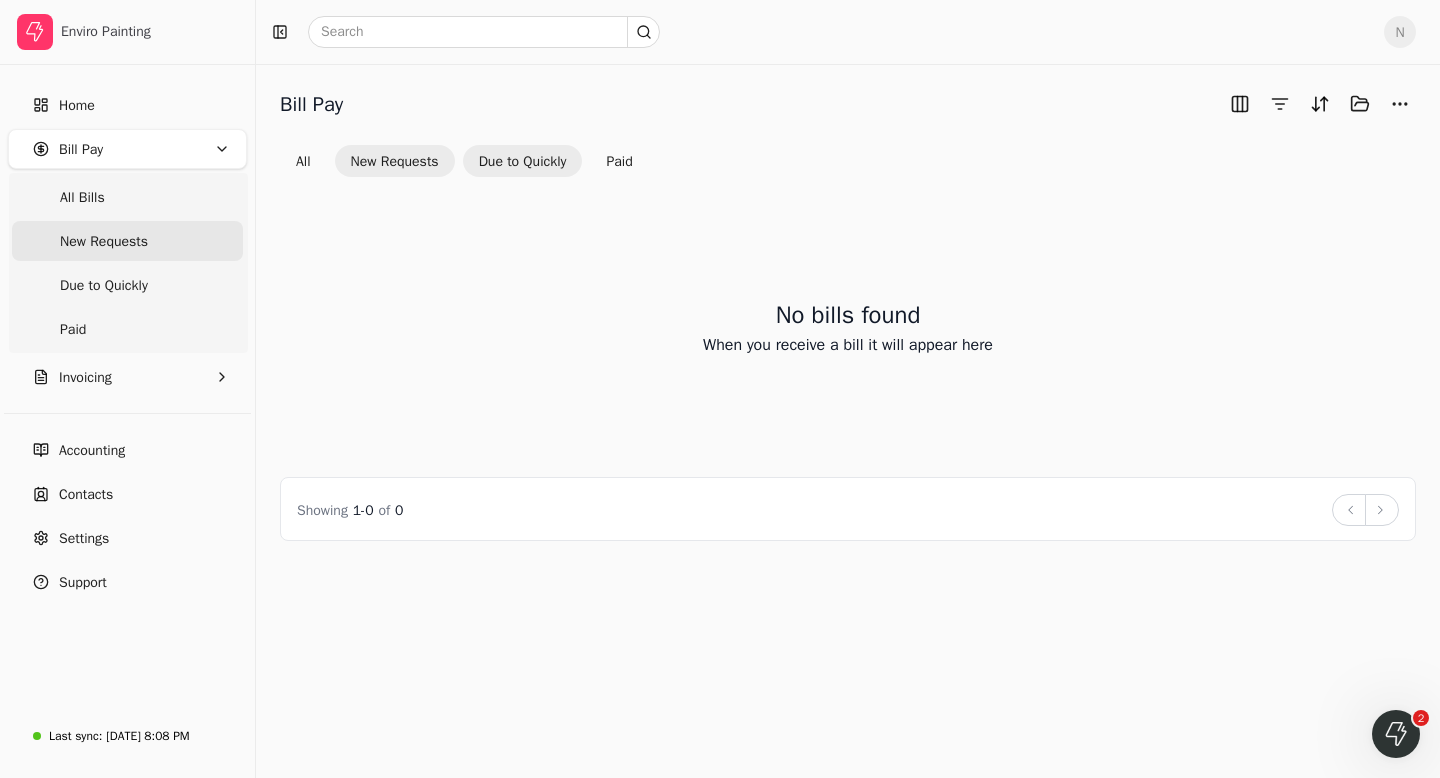 click on "Due to Quickly" at bounding box center [523, 161] 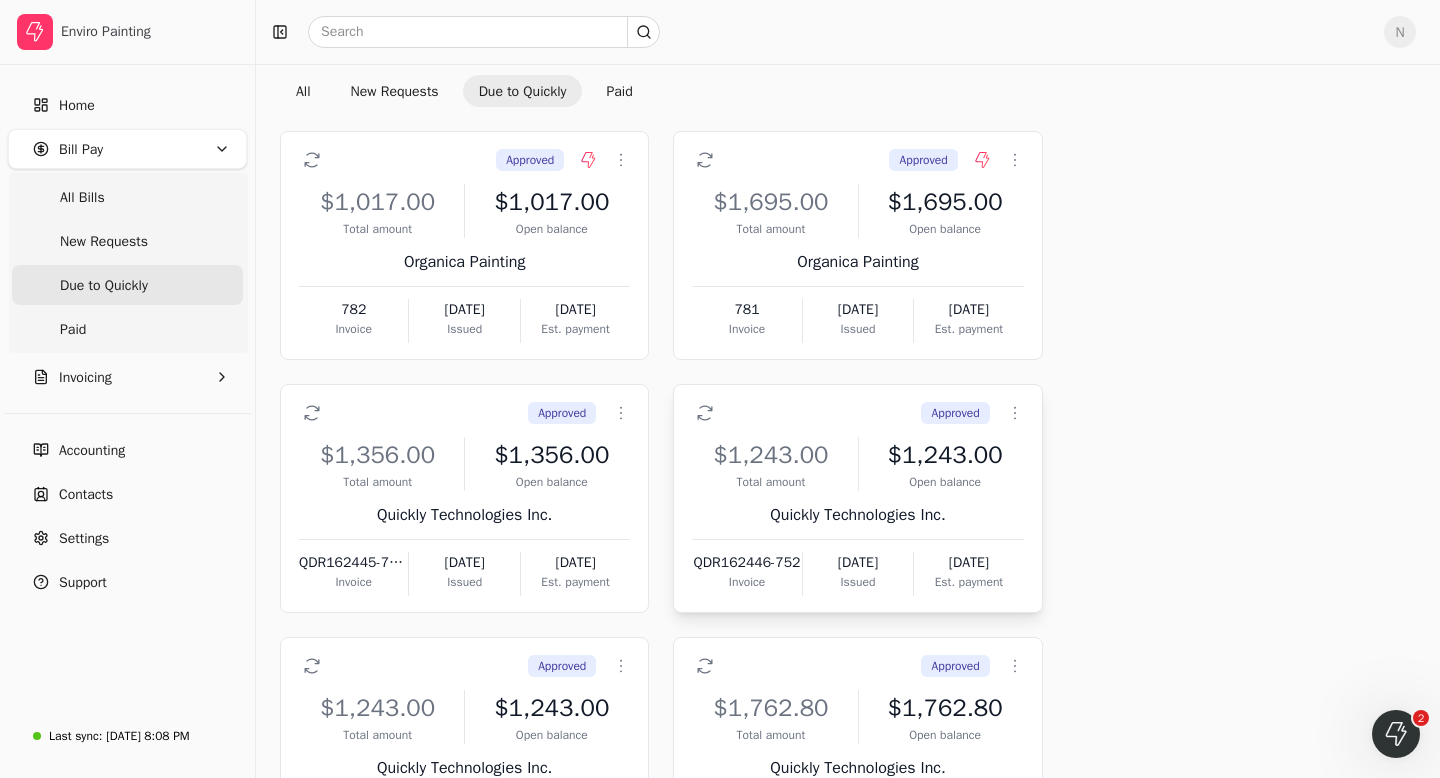scroll, scrollTop: 0, scrollLeft: 0, axis: both 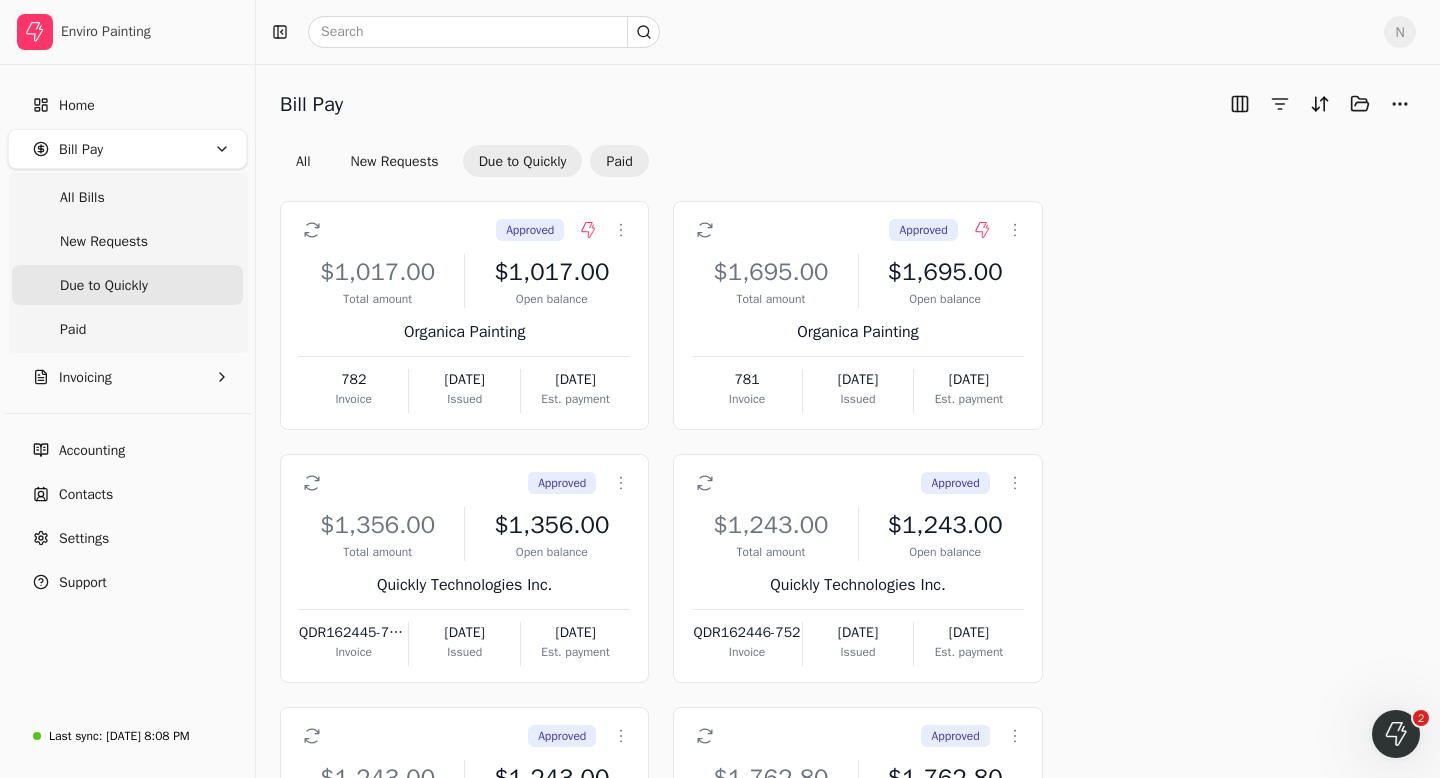click on "Paid" at bounding box center (619, 161) 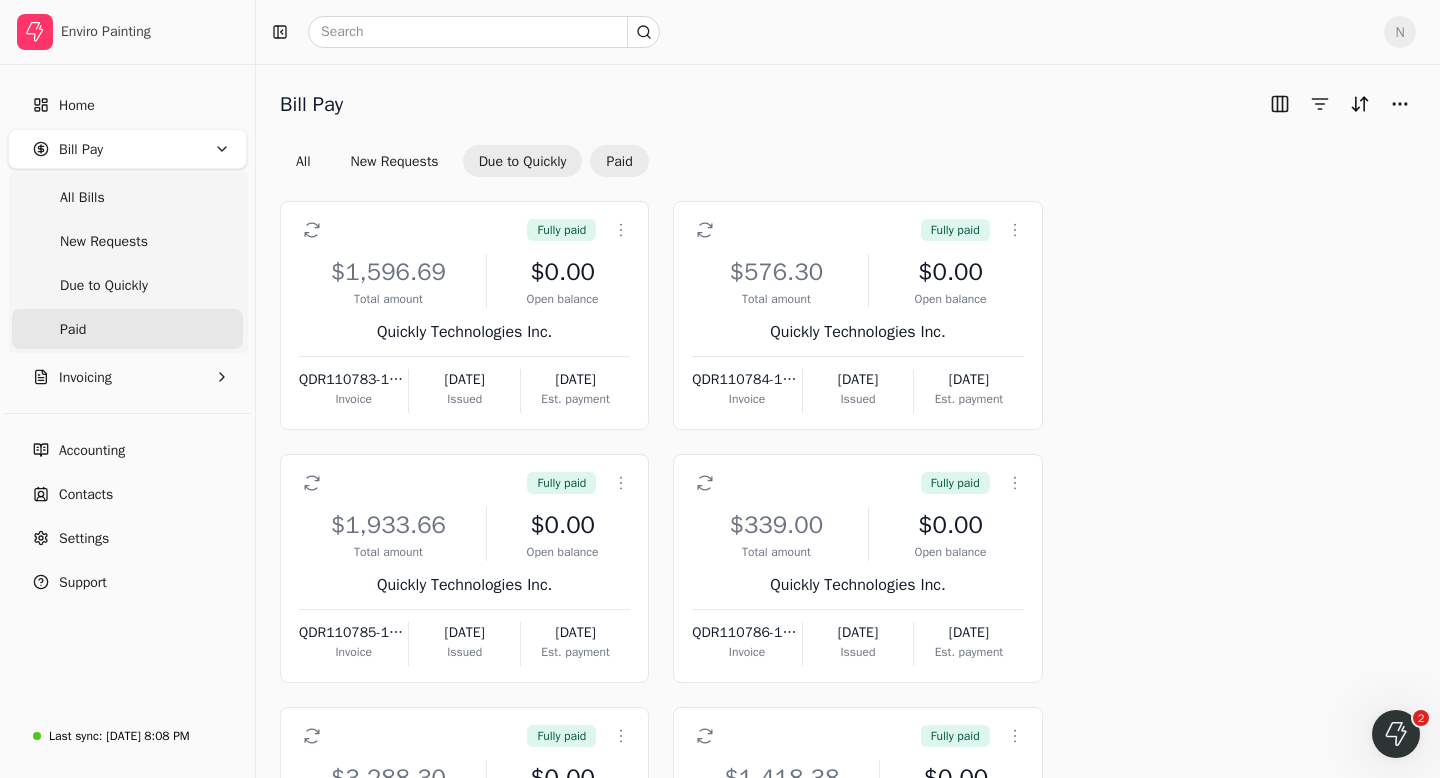 click on "Due to Quickly" at bounding box center [523, 161] 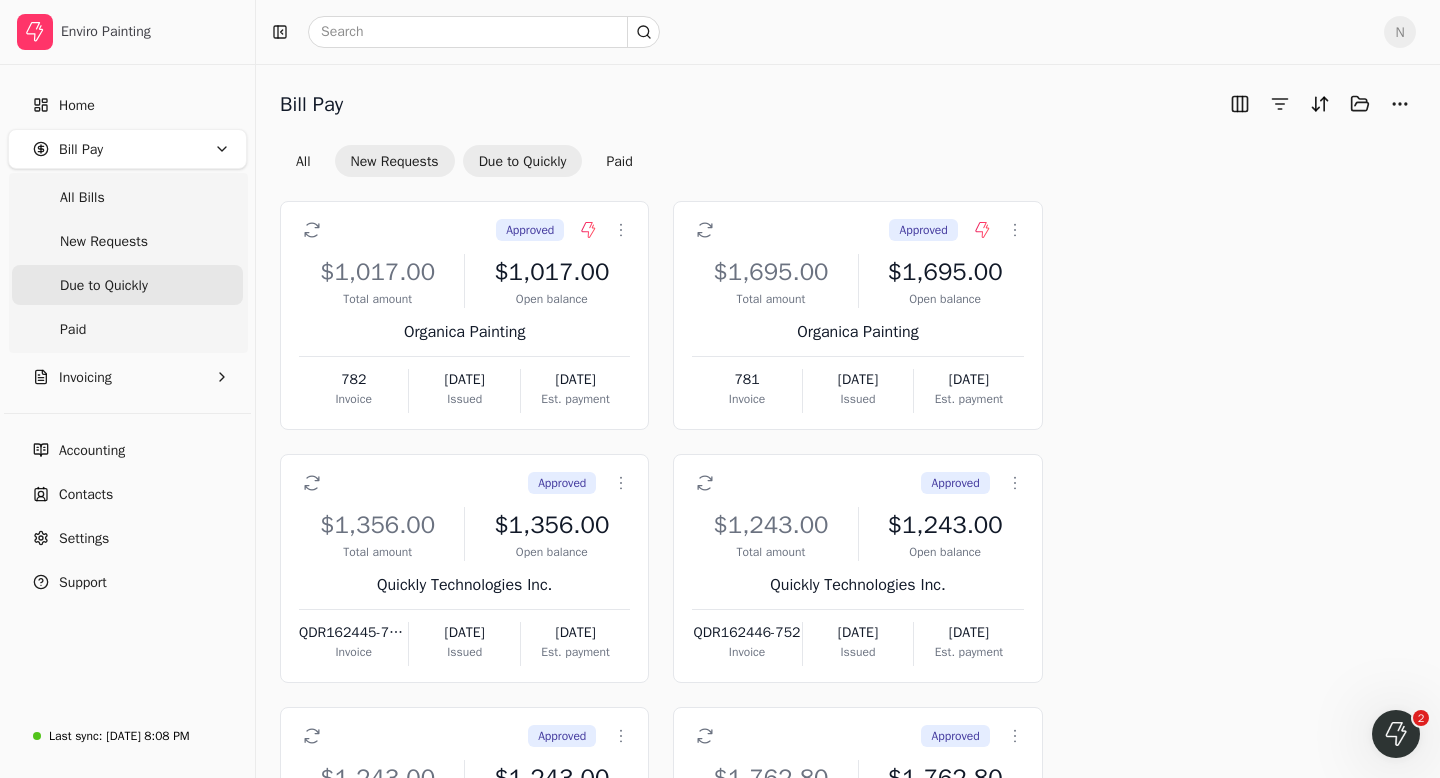 click on "New Requests" at bounding box center (395, 161) 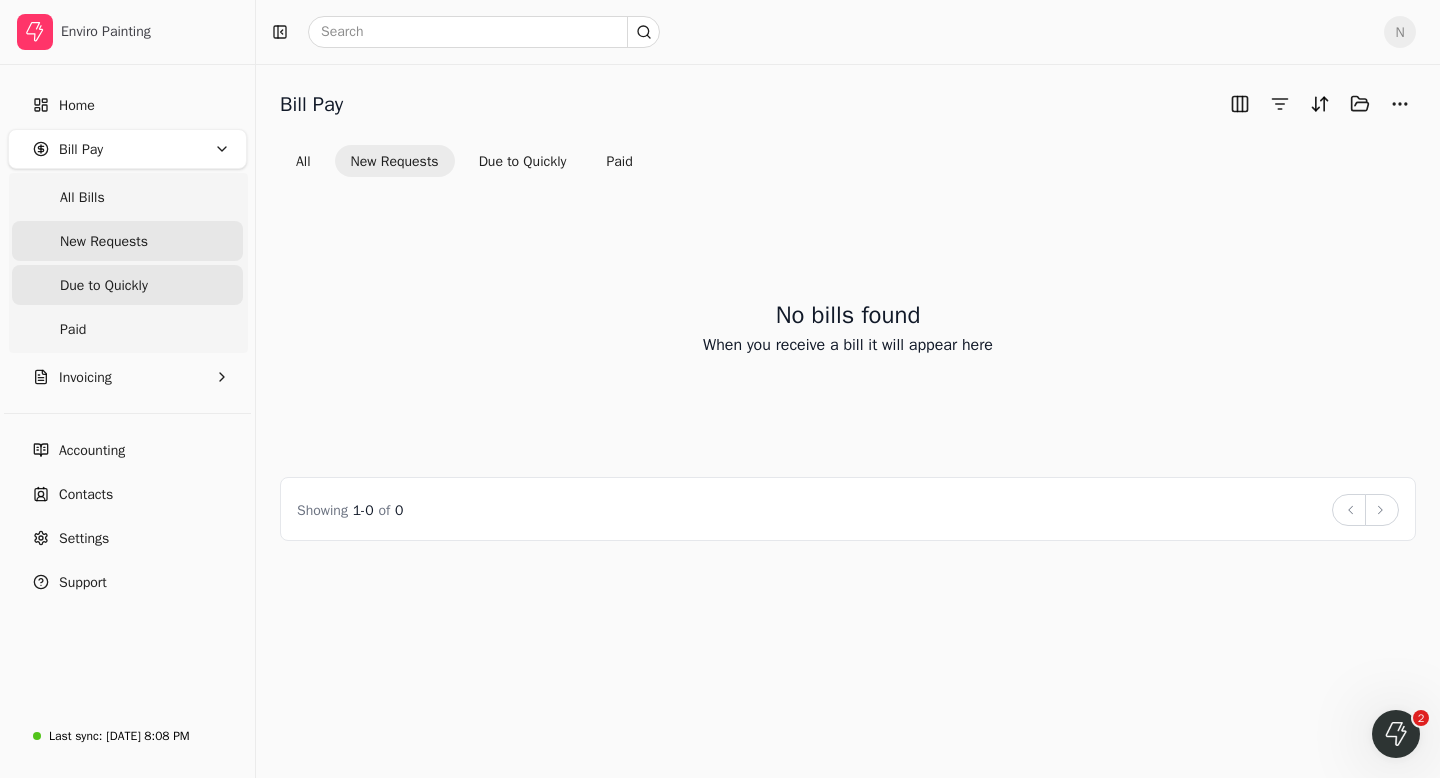click on "Due to Quickly" at bounding box center (104, 285) 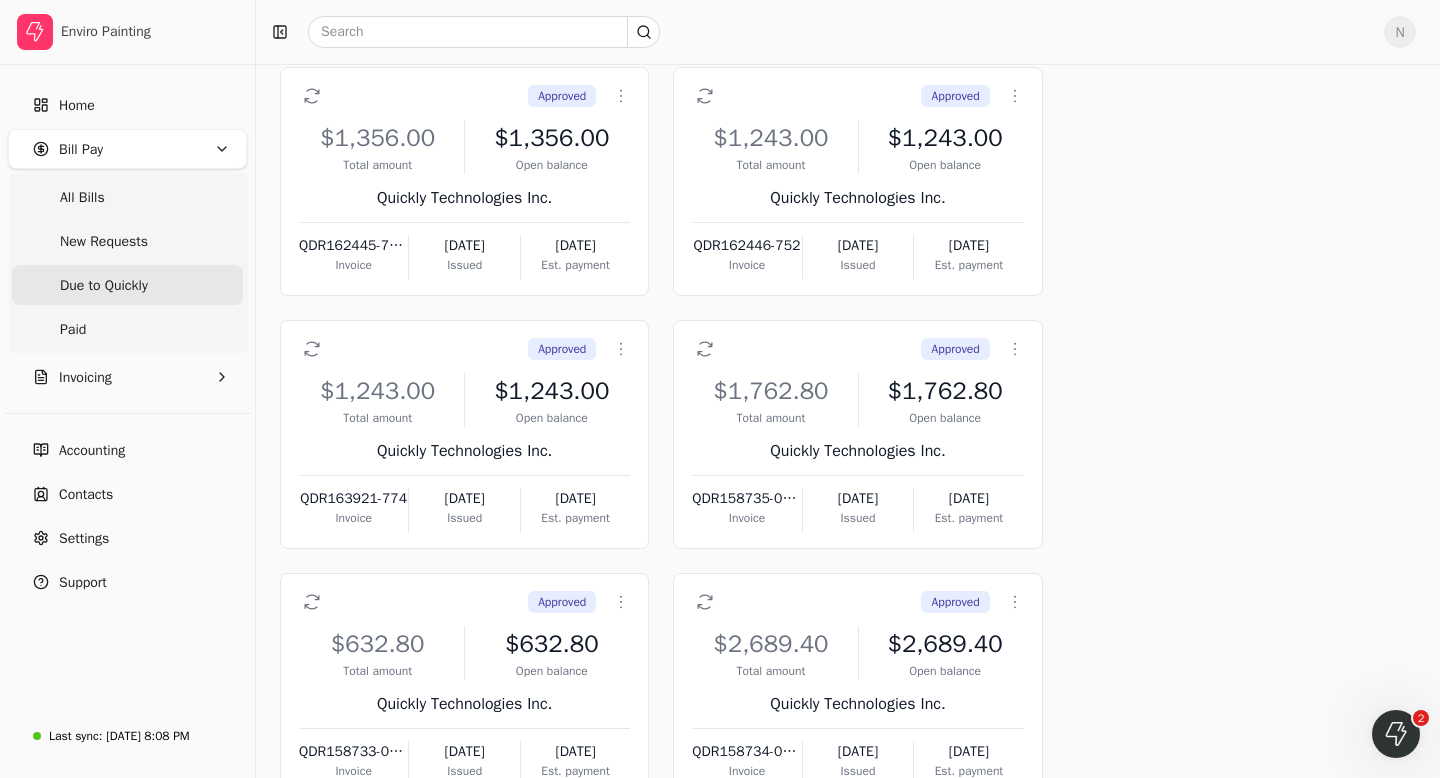 scroll, scrollTop: 0, scrollLeft: 0, axis: both 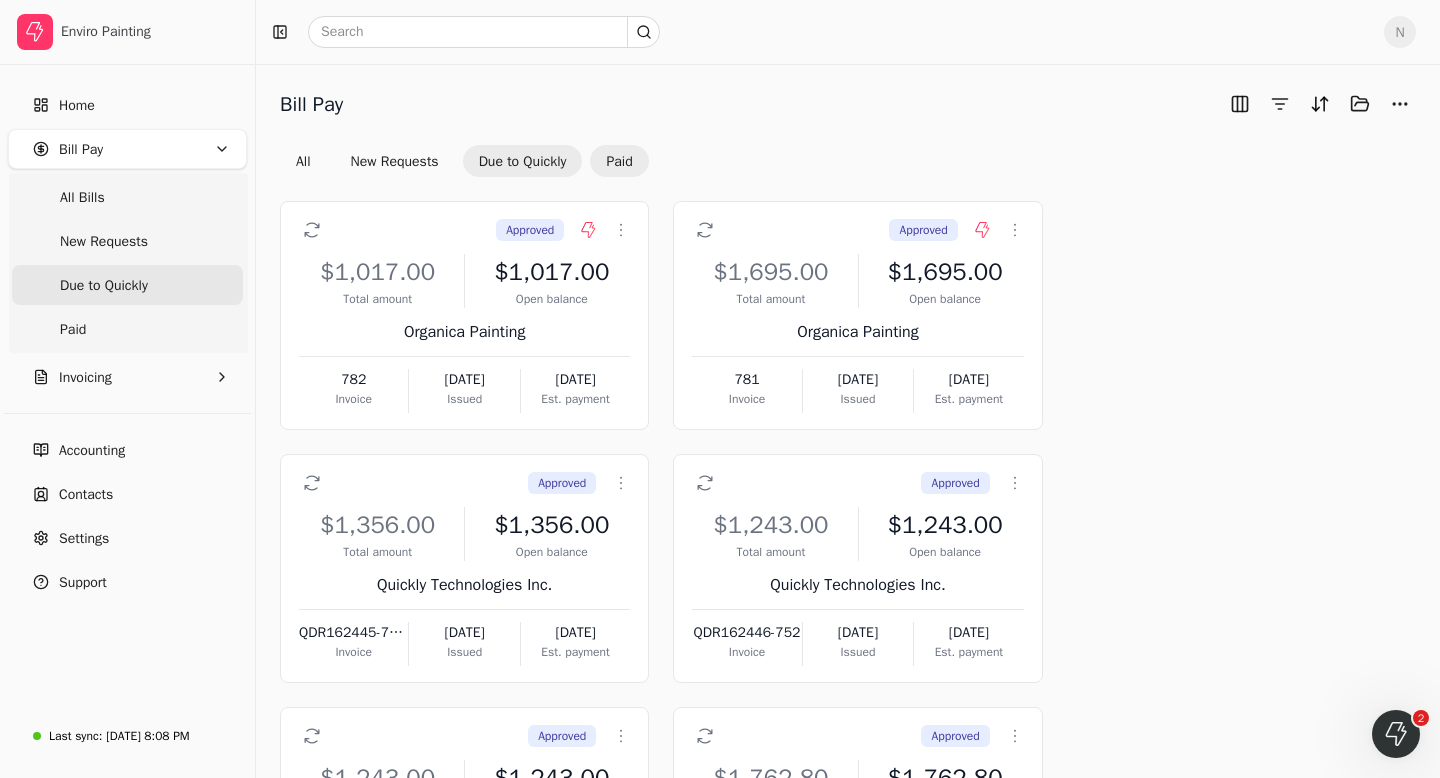 click on "Paid" at bounding box center (619, 161) 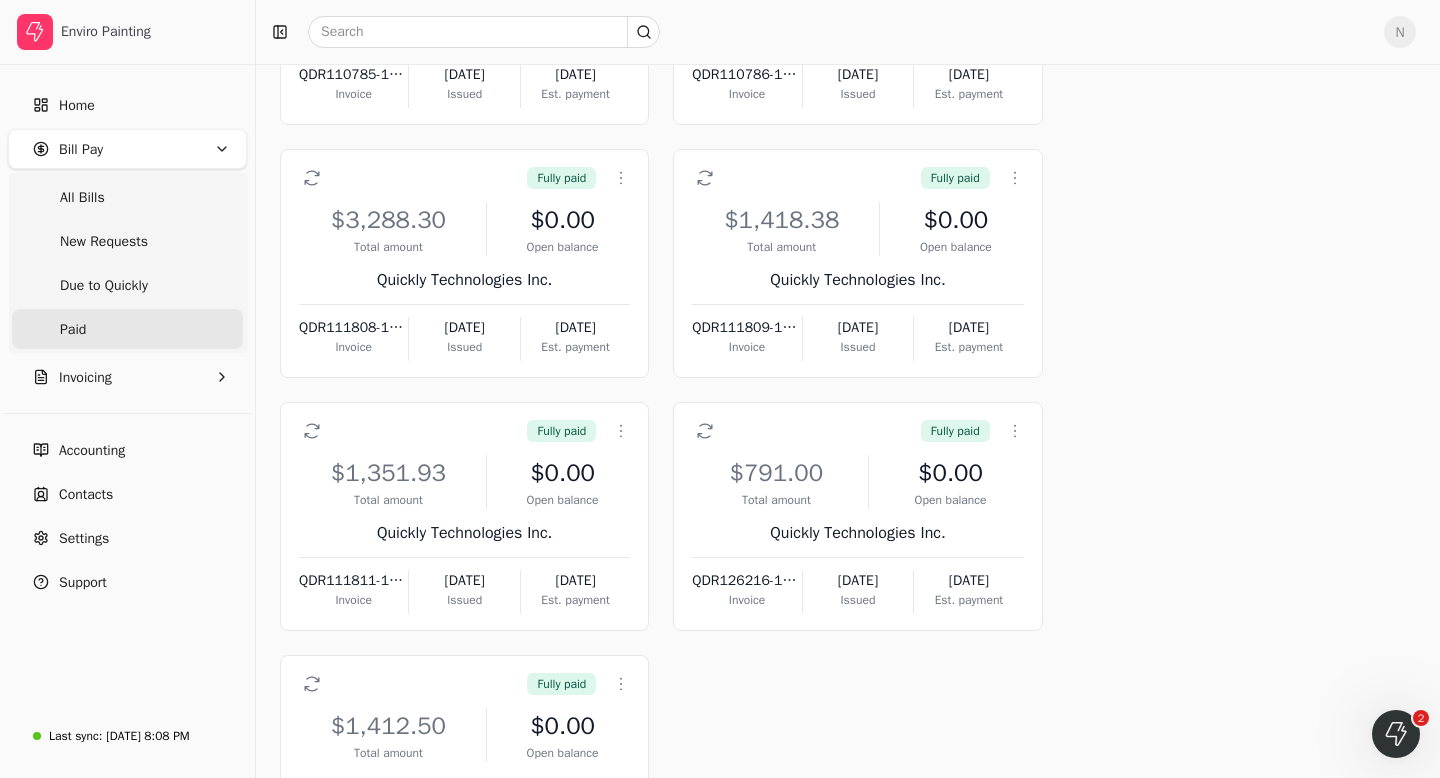 scroll, scrollTop: 0, scrollLeft: 0, axis: both 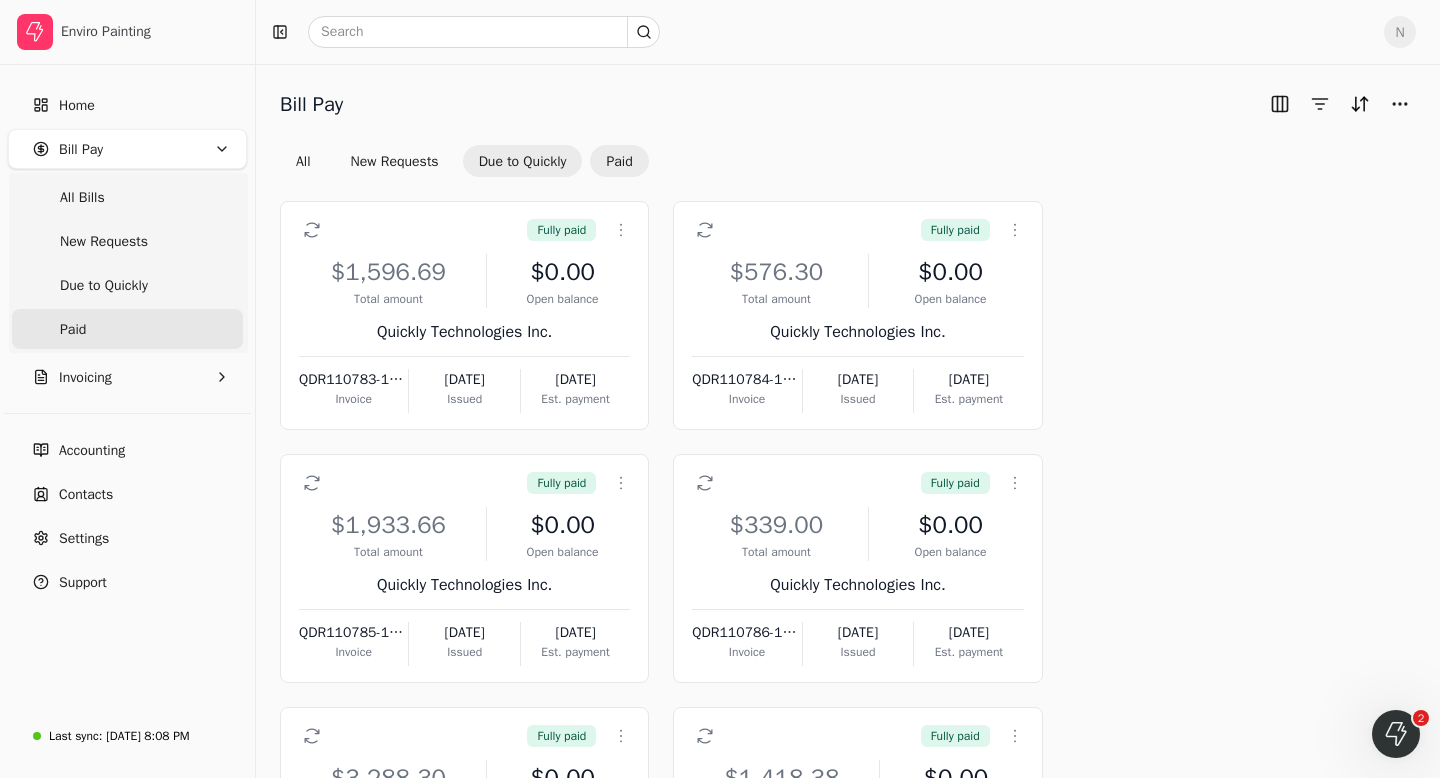 click on "Due to Quickly" at bounding box center (523, 161) 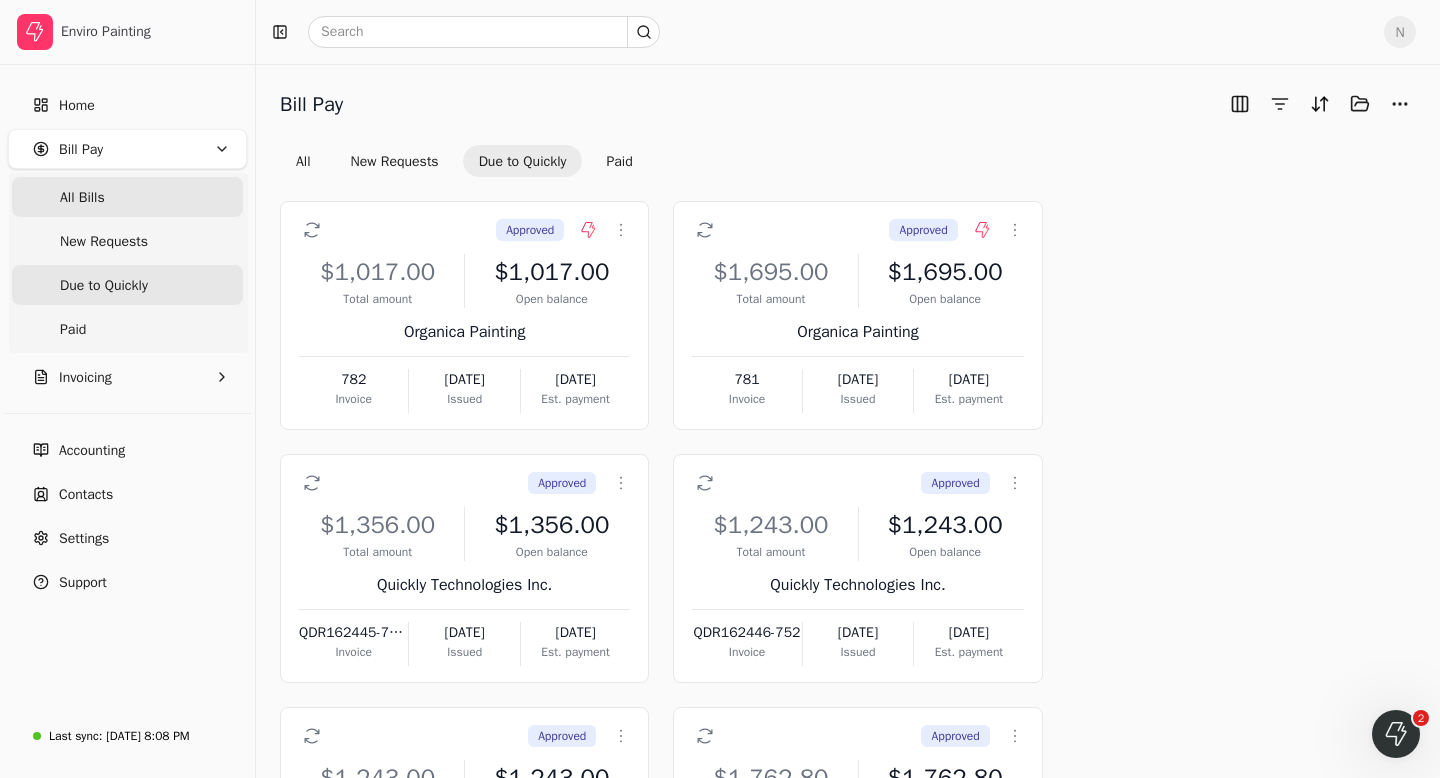 click on "All Bills" at bounding box center [127, 197] 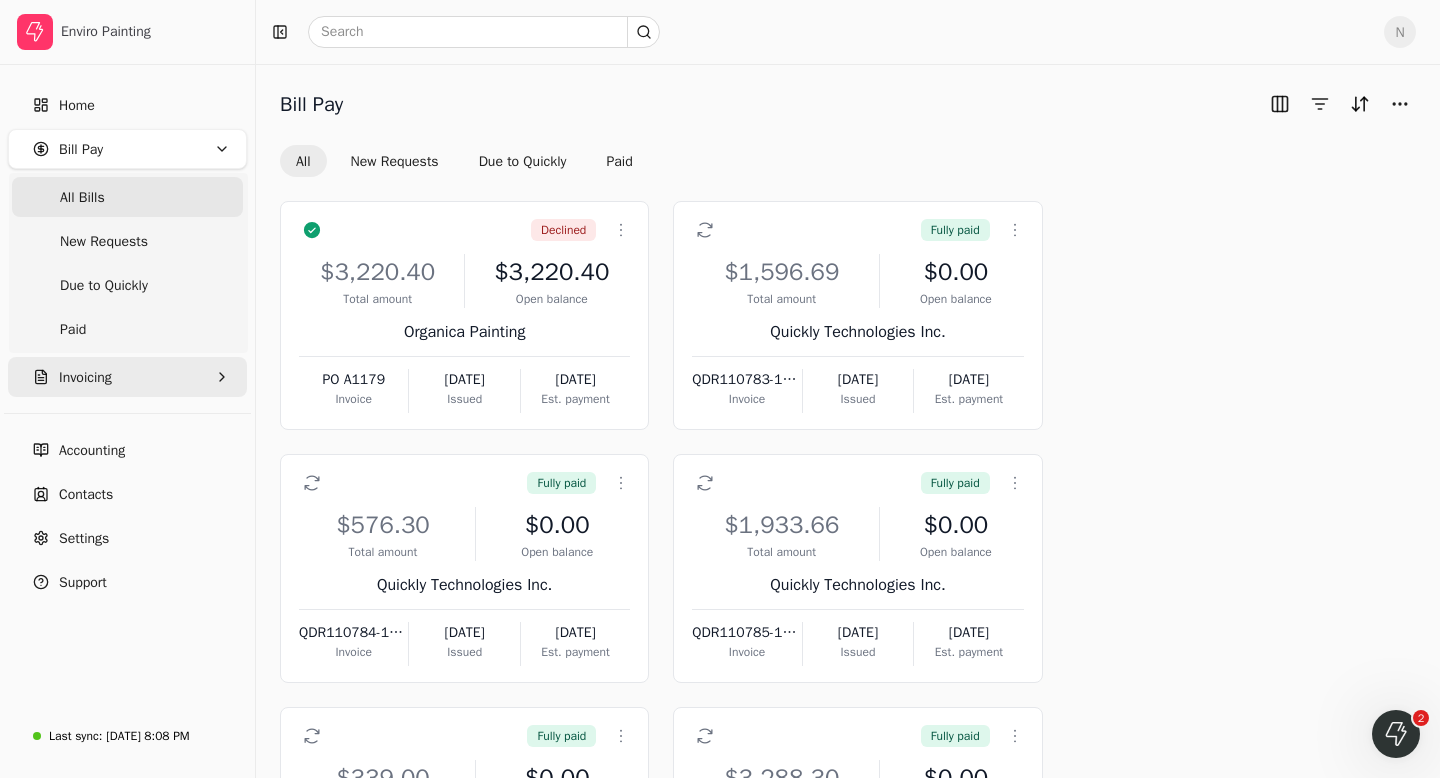 click on "Invoicing" at bounding box center [85, 377] 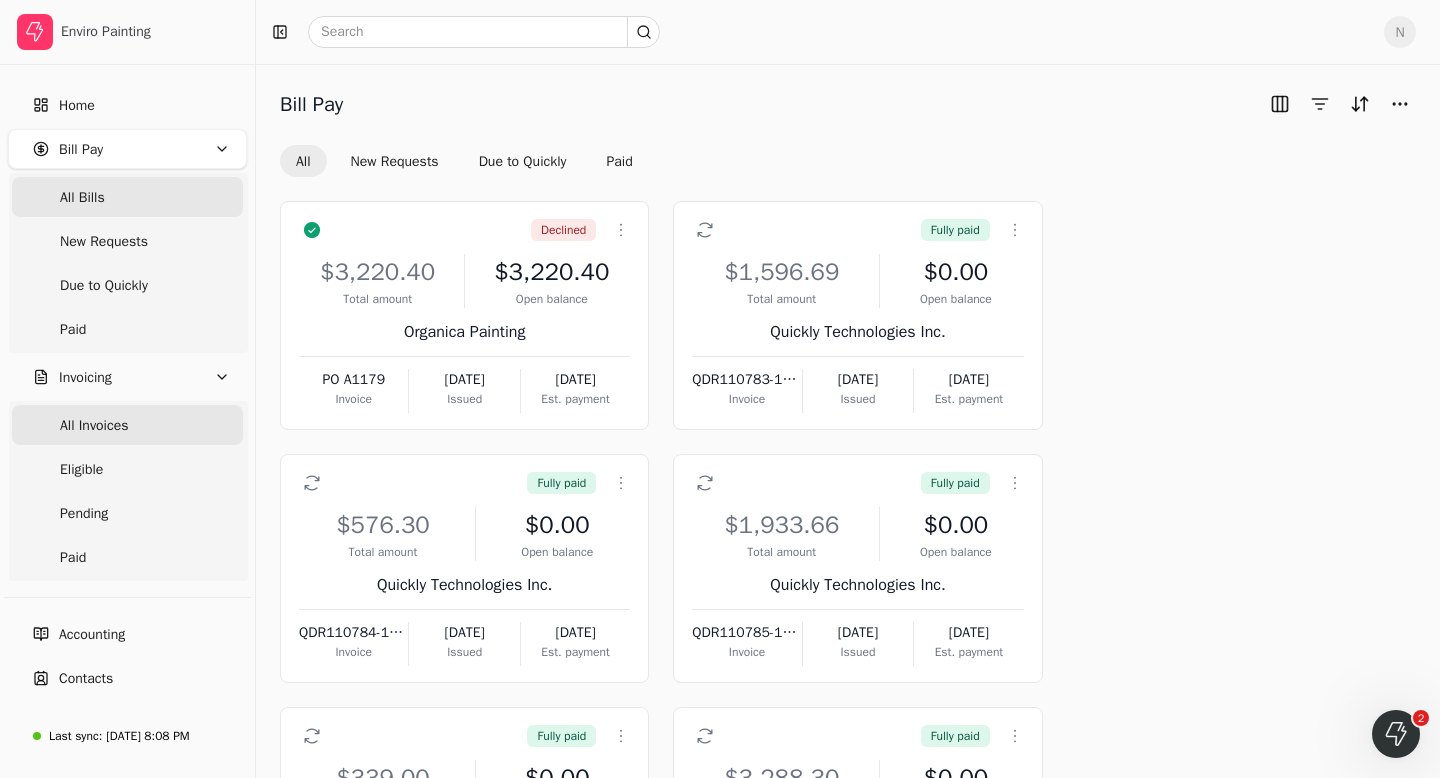 click on "All Invoices" at bounding box center [94, 425] 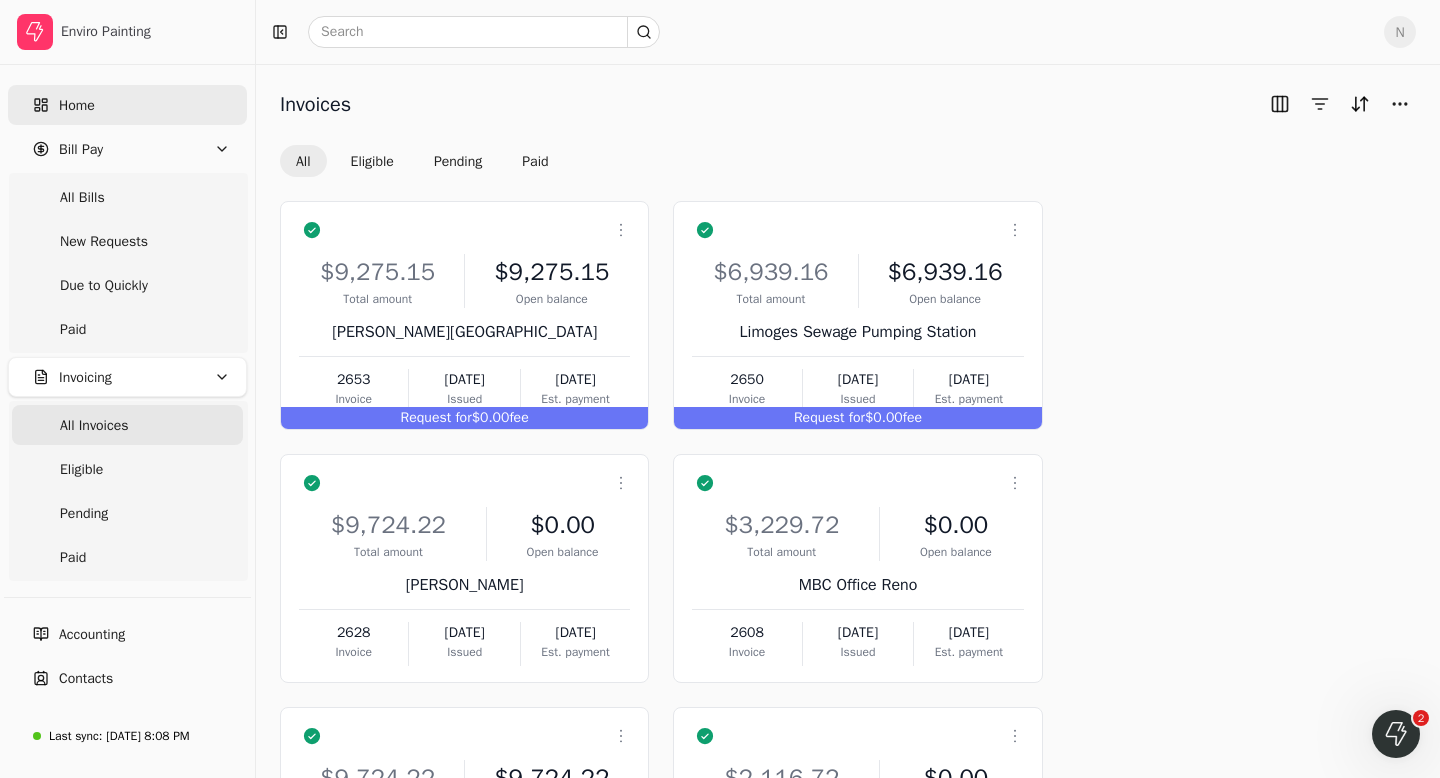 click on "Home" at bounding box center (127, 105) 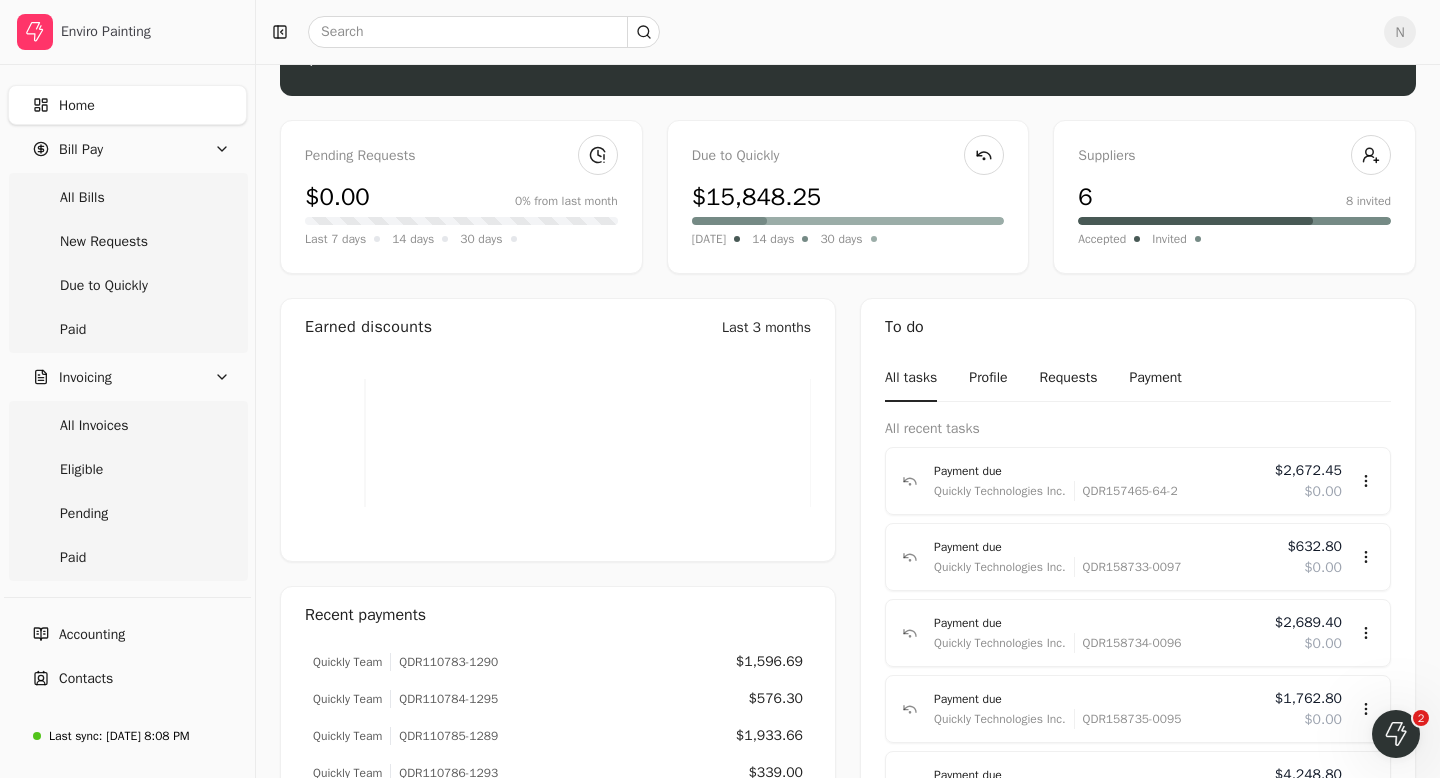 scroll, scrollTop: 179, scrollLeft: 0, axis: vertical 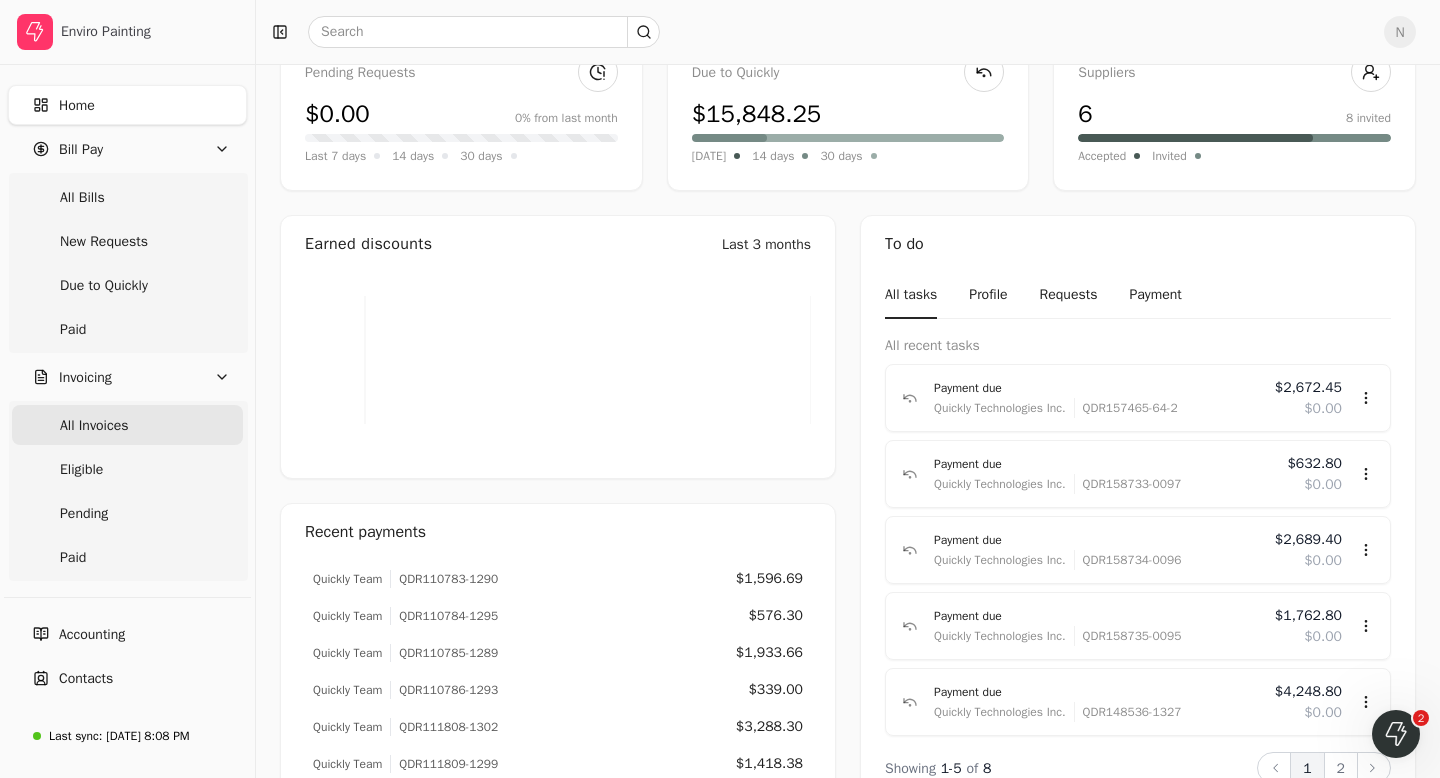 click on "All Invoices" at bounding box center (94, 425) 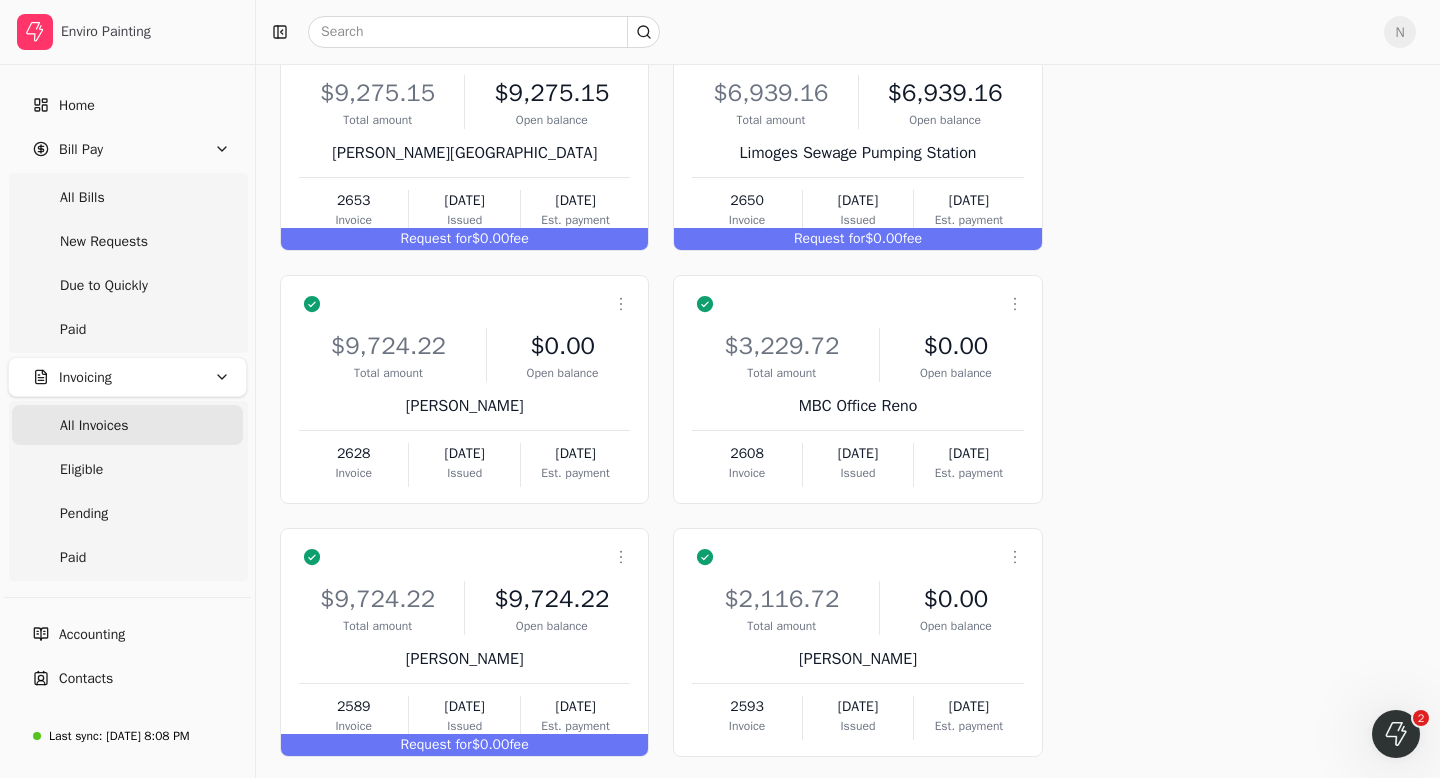 scroll, scrollTop: 0, scrollLeft: 0, axis: both 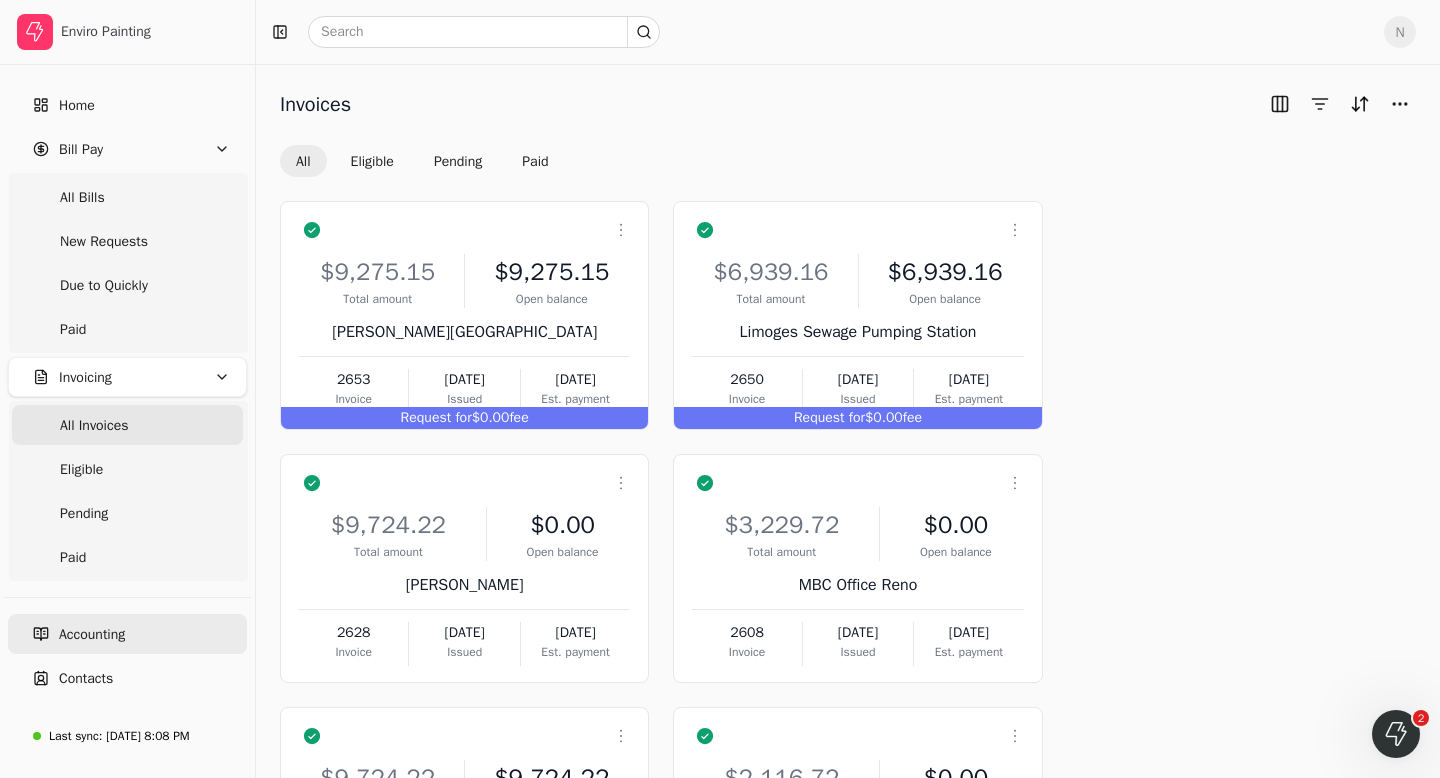 click on "Accounting" at bounding box center [92, 634] 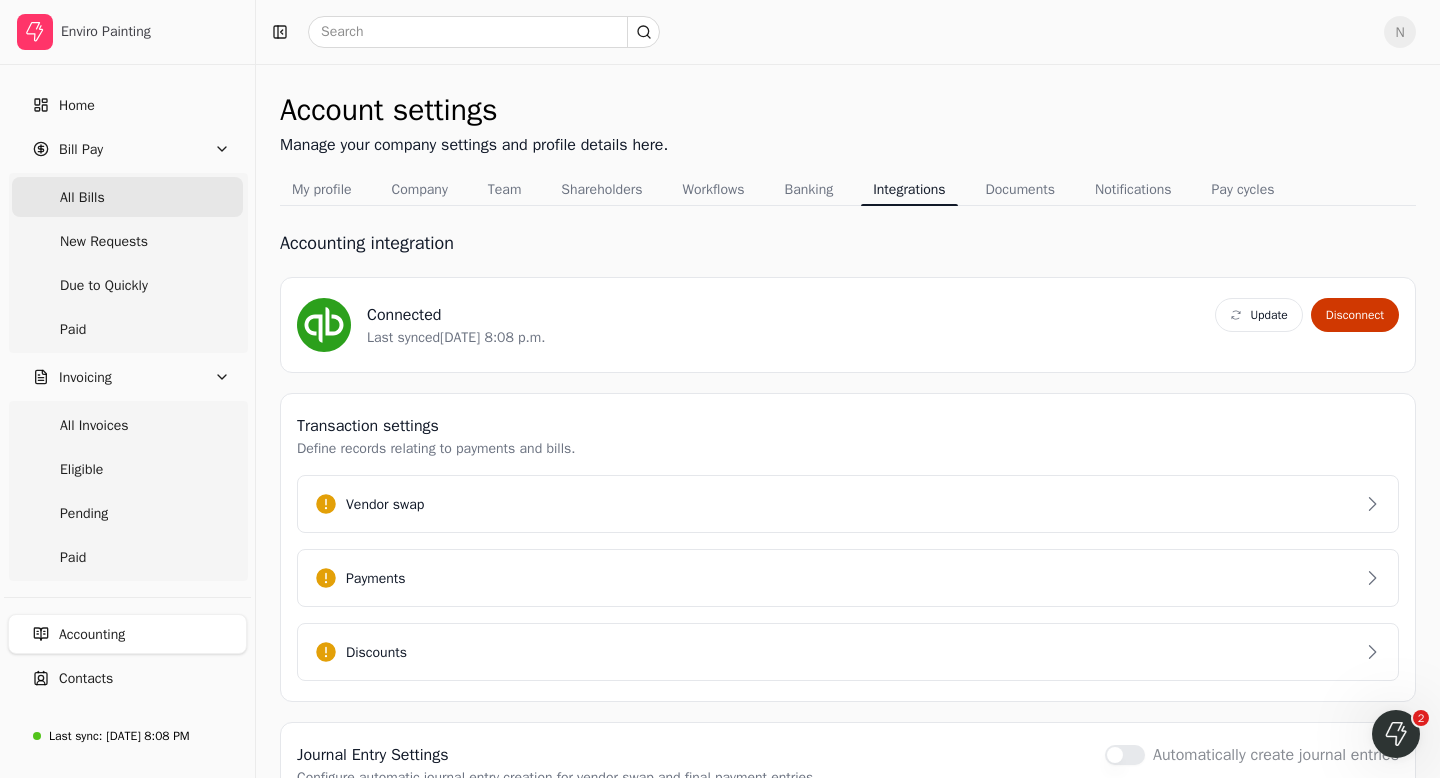 click on "All Bills" at bounding box center (127, 197) 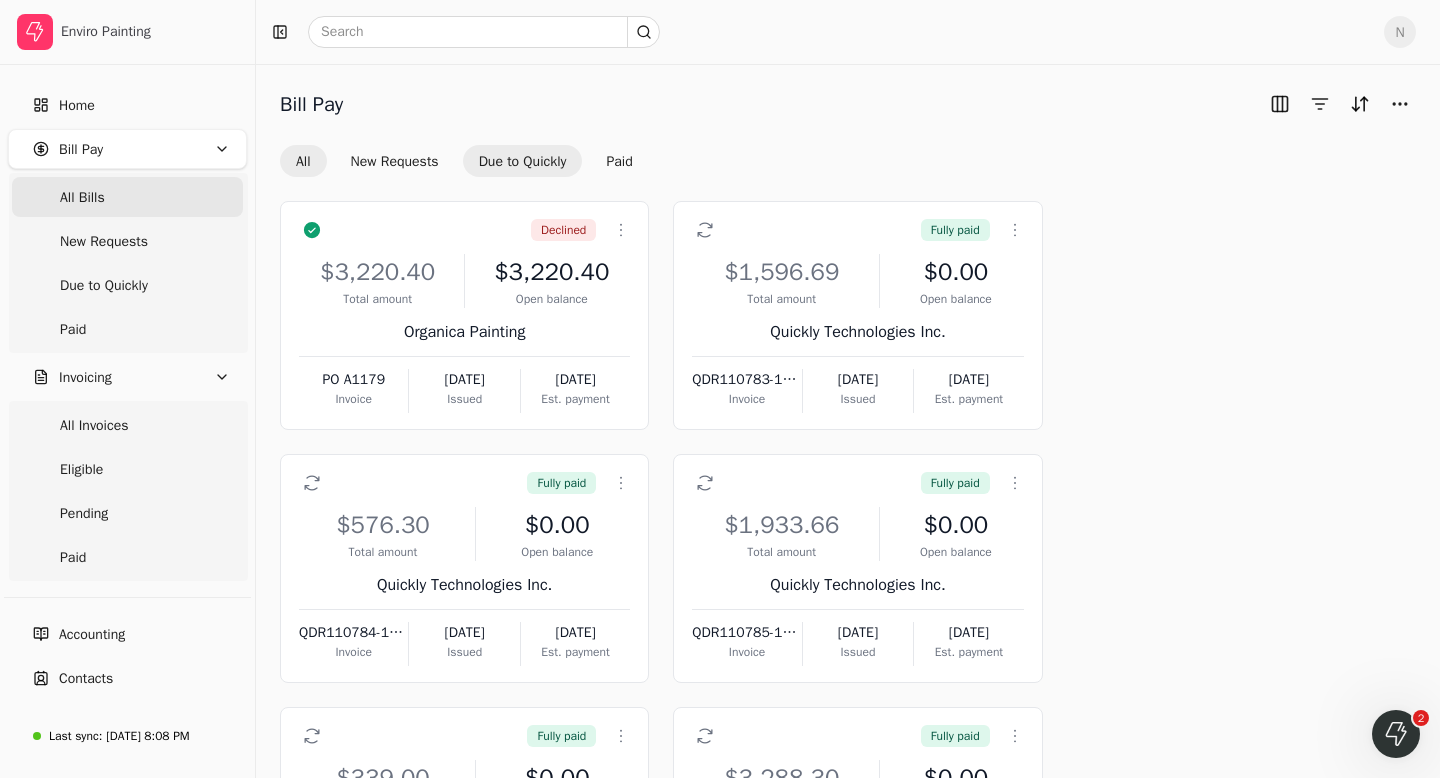 click on "Due to Quickly" at bounding box center (523, 161) 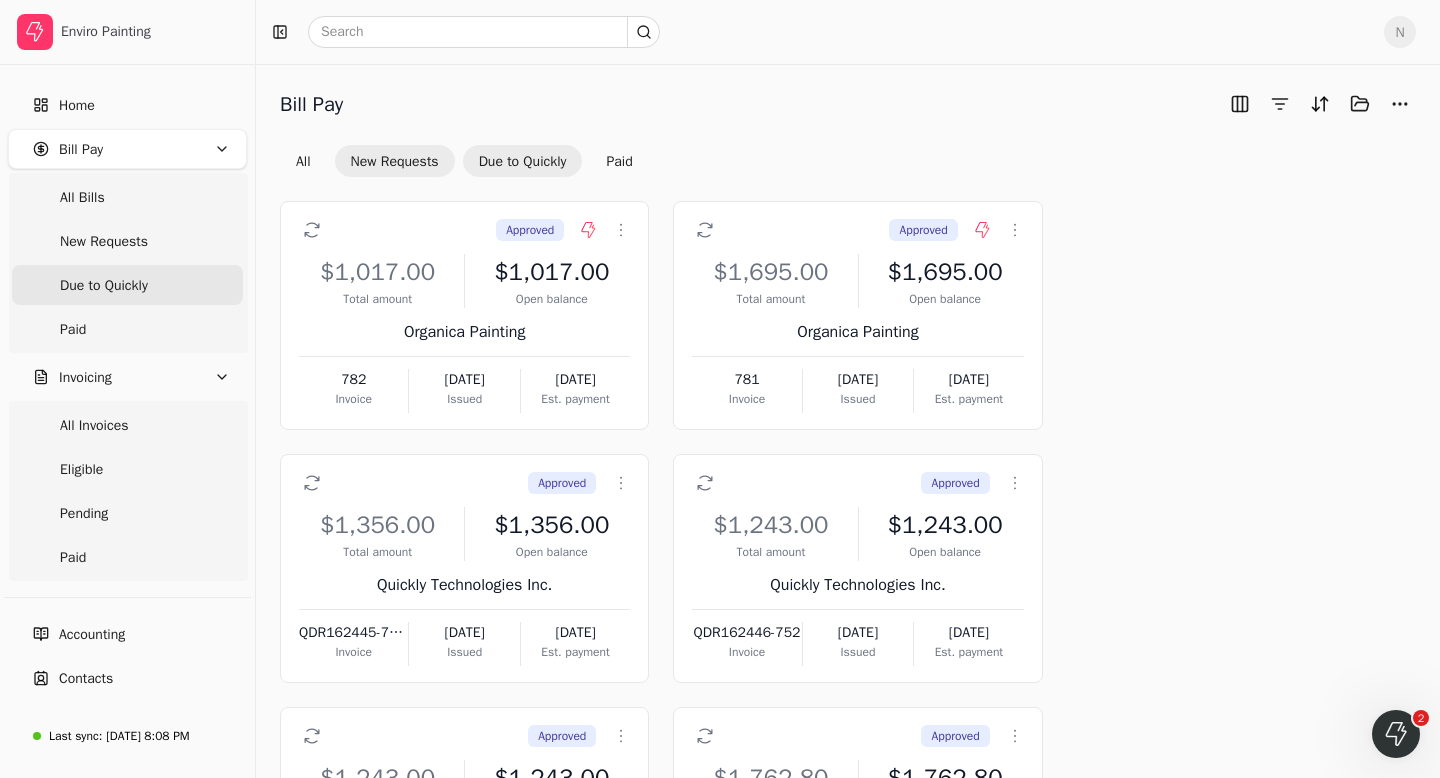 click on "New Requests" at bounding box center (395, 161) 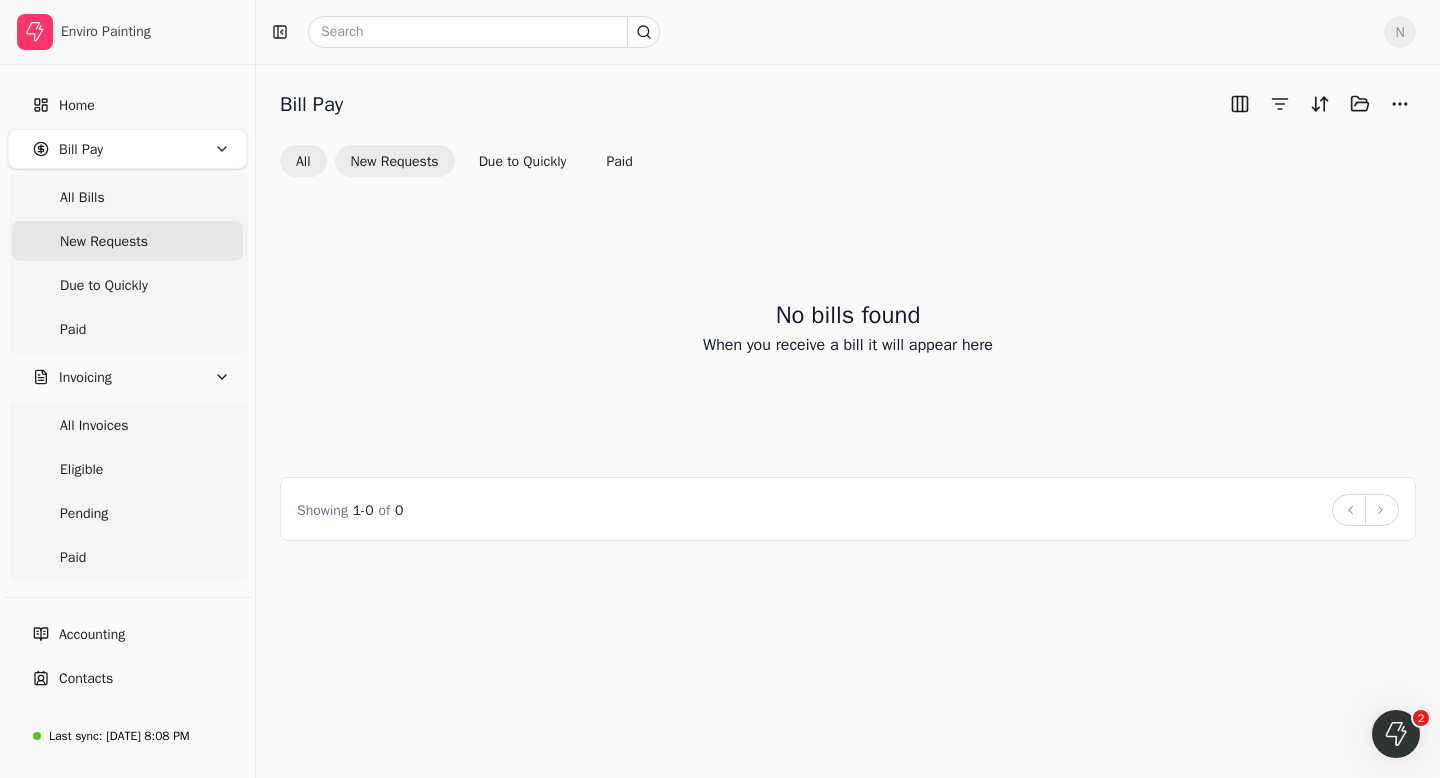 click on "All" at bounding box center (303, 161) 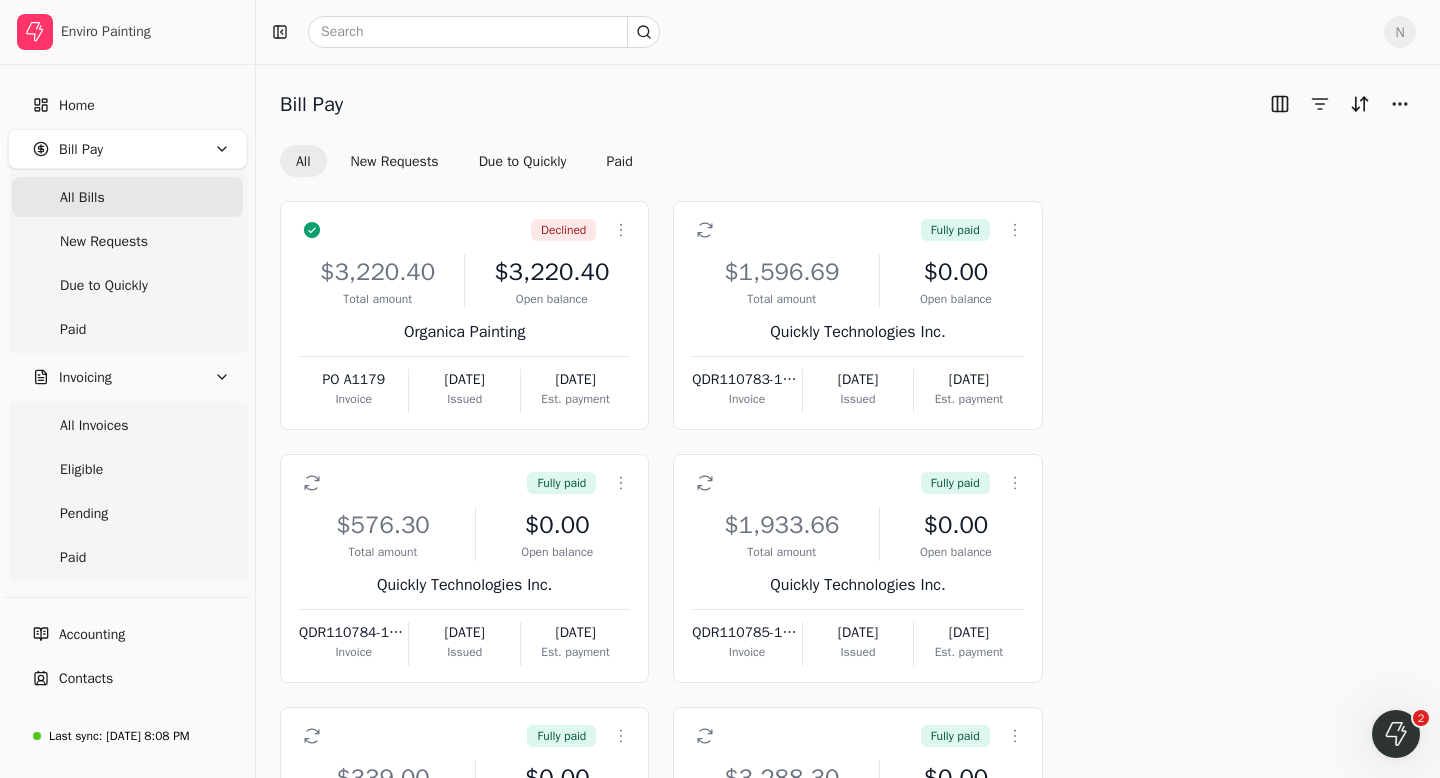 click on "All Bills" at bounding box center [127, 197] 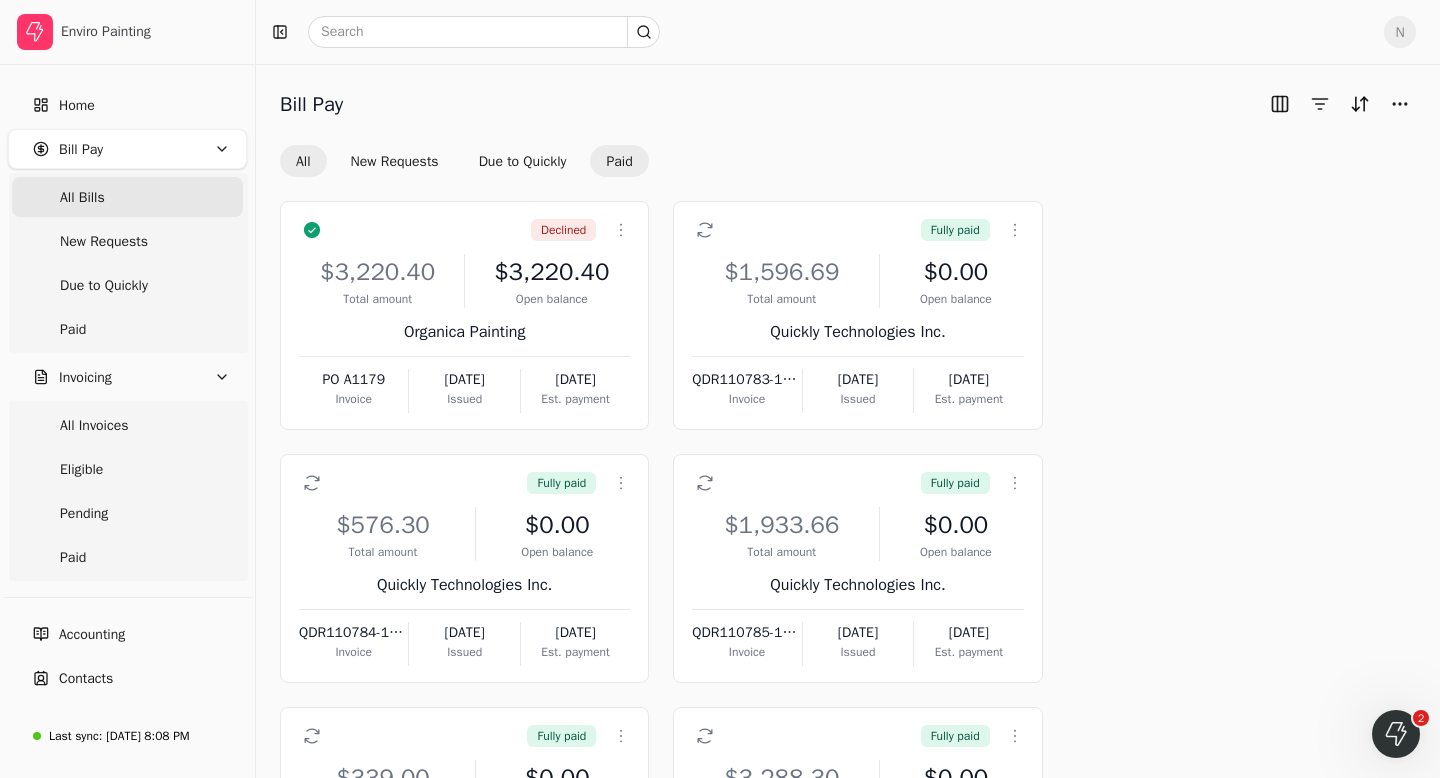 click on "Paid" at bounding box center [619, 161] 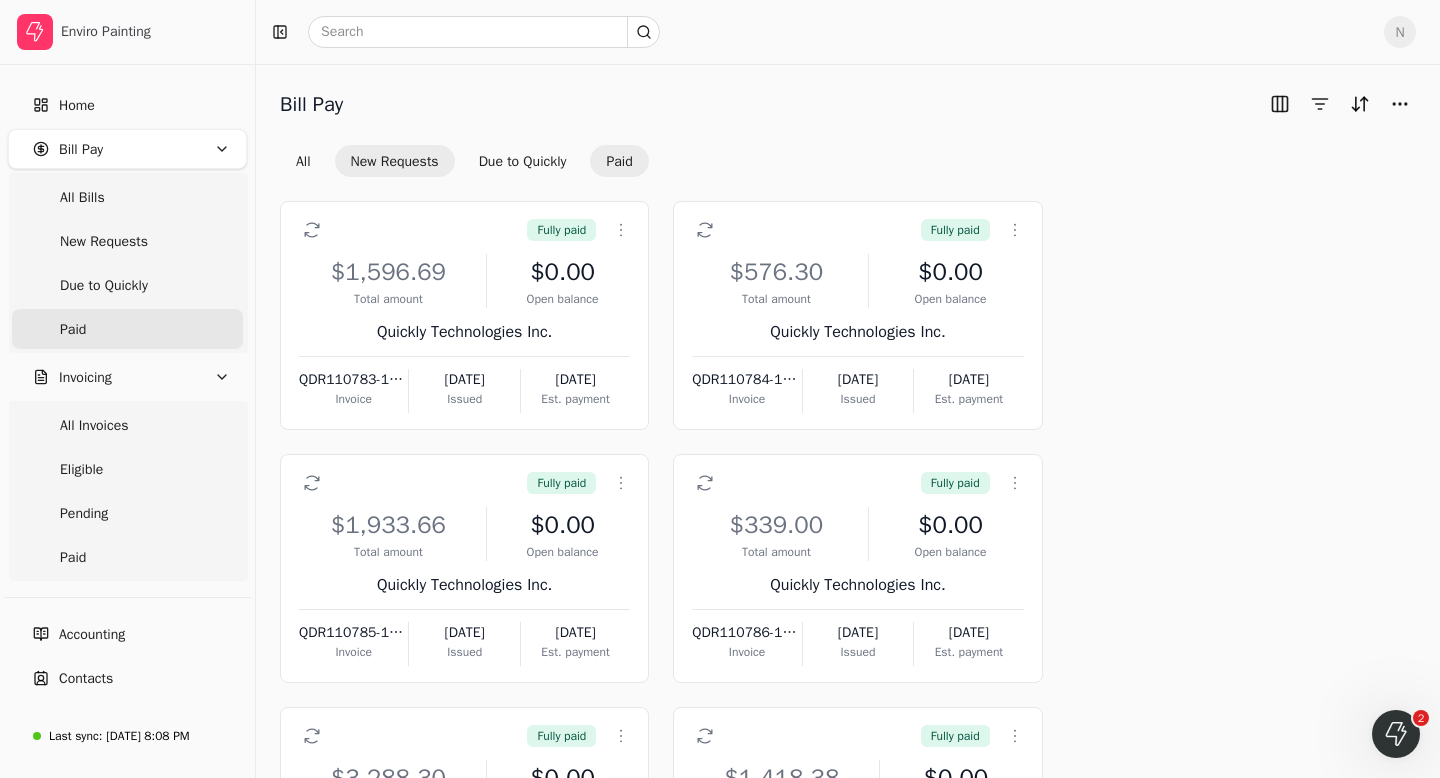 click on "New Requests" at bounding box center [395, 161] 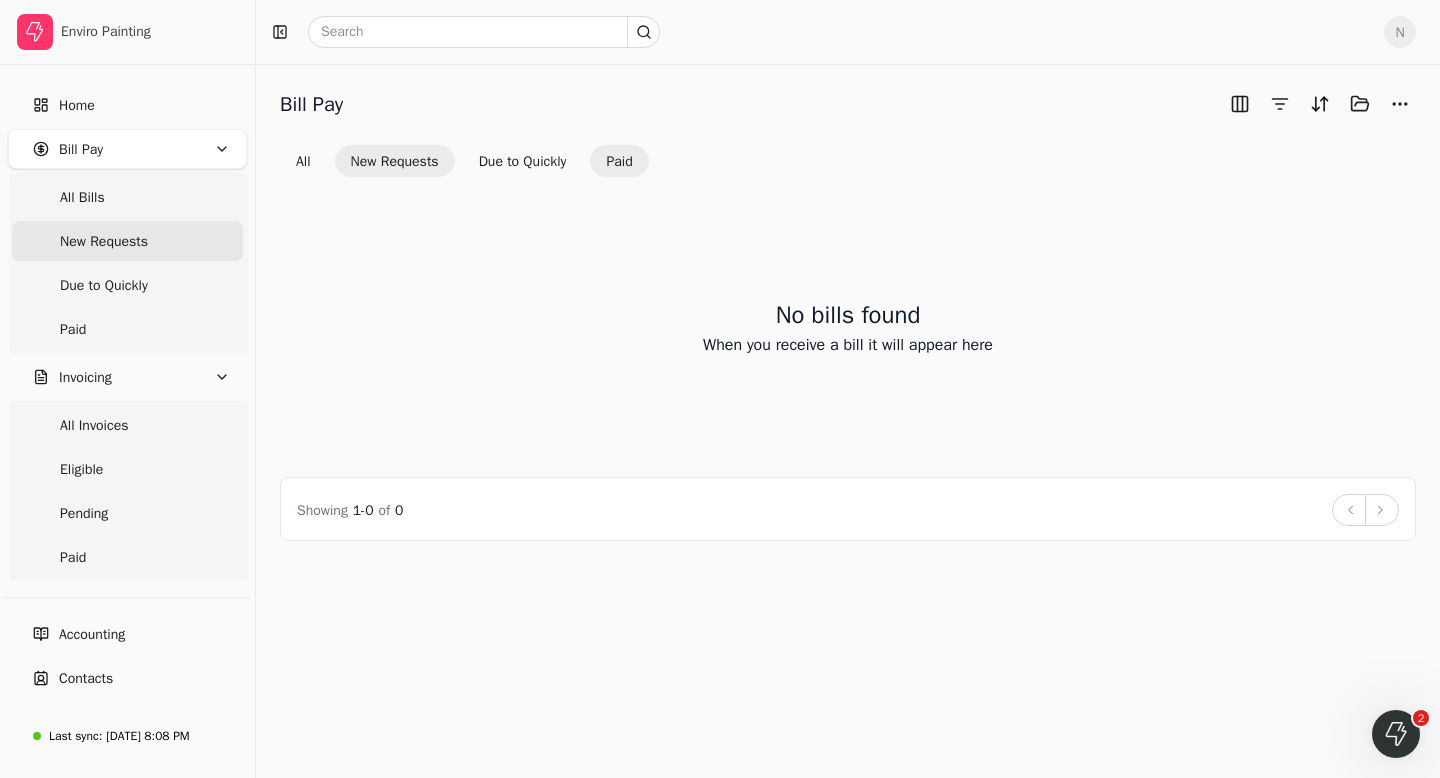 click on "Paid" at bounding box center [619, 161] 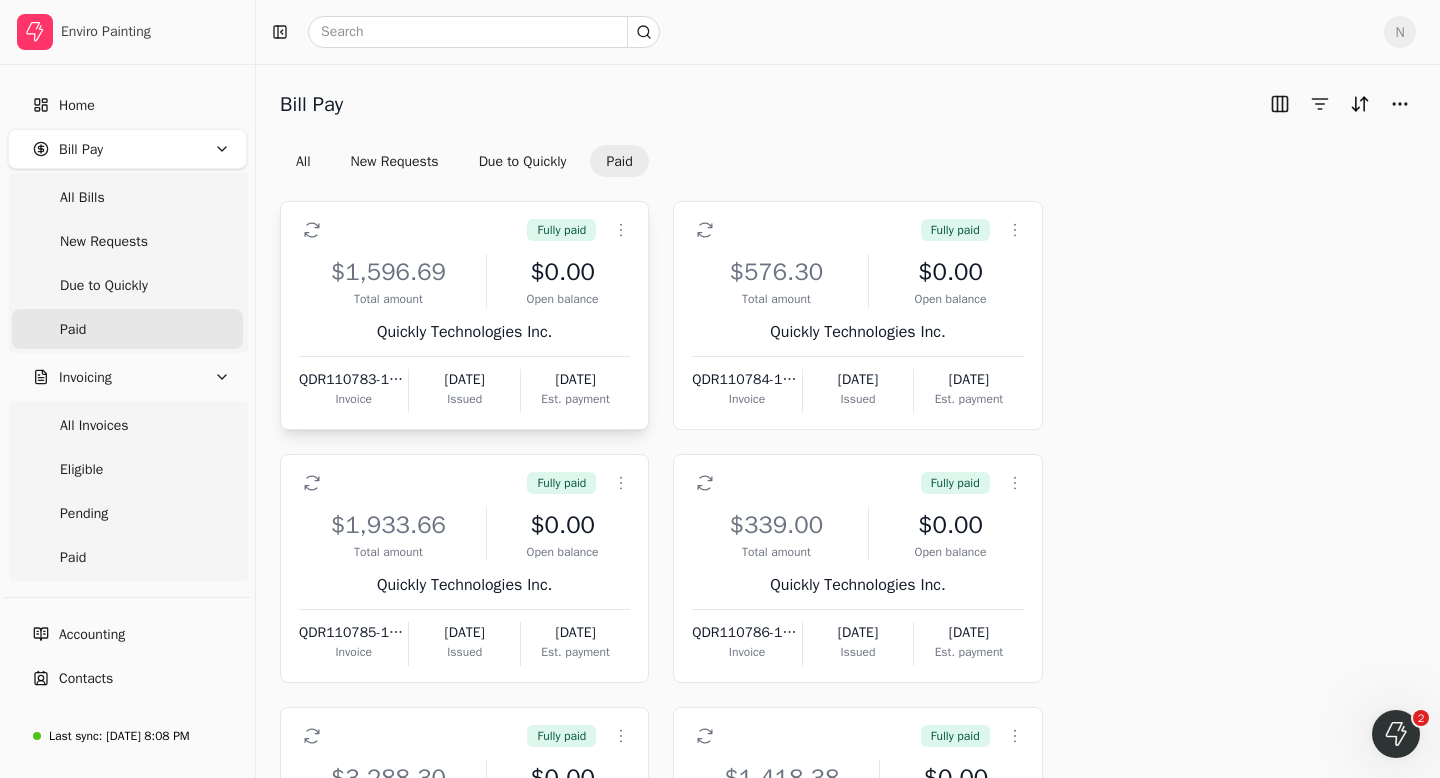 click on "Quickly Technologies Inc." at bounding box center (464, 332) 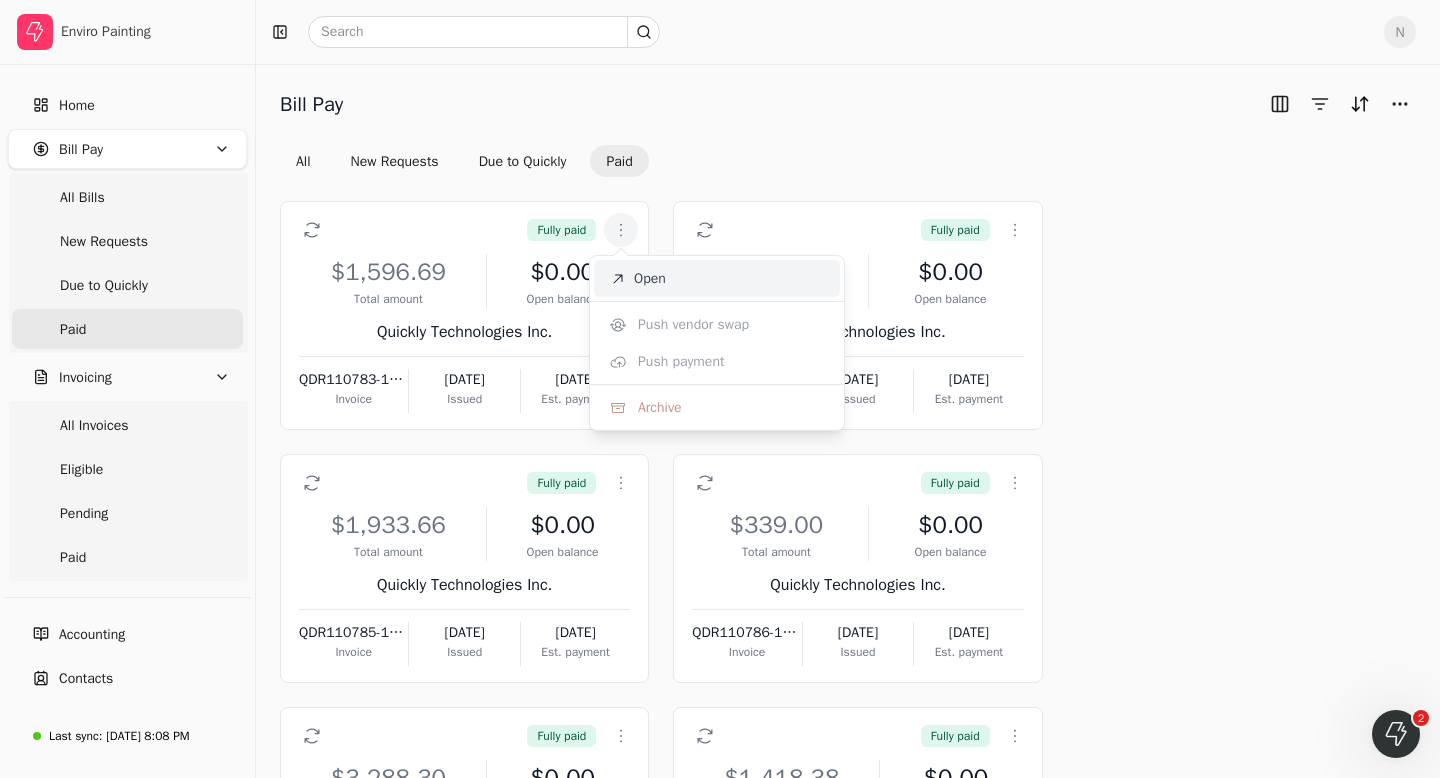 click on "Open" at bounding box center (650, 278) 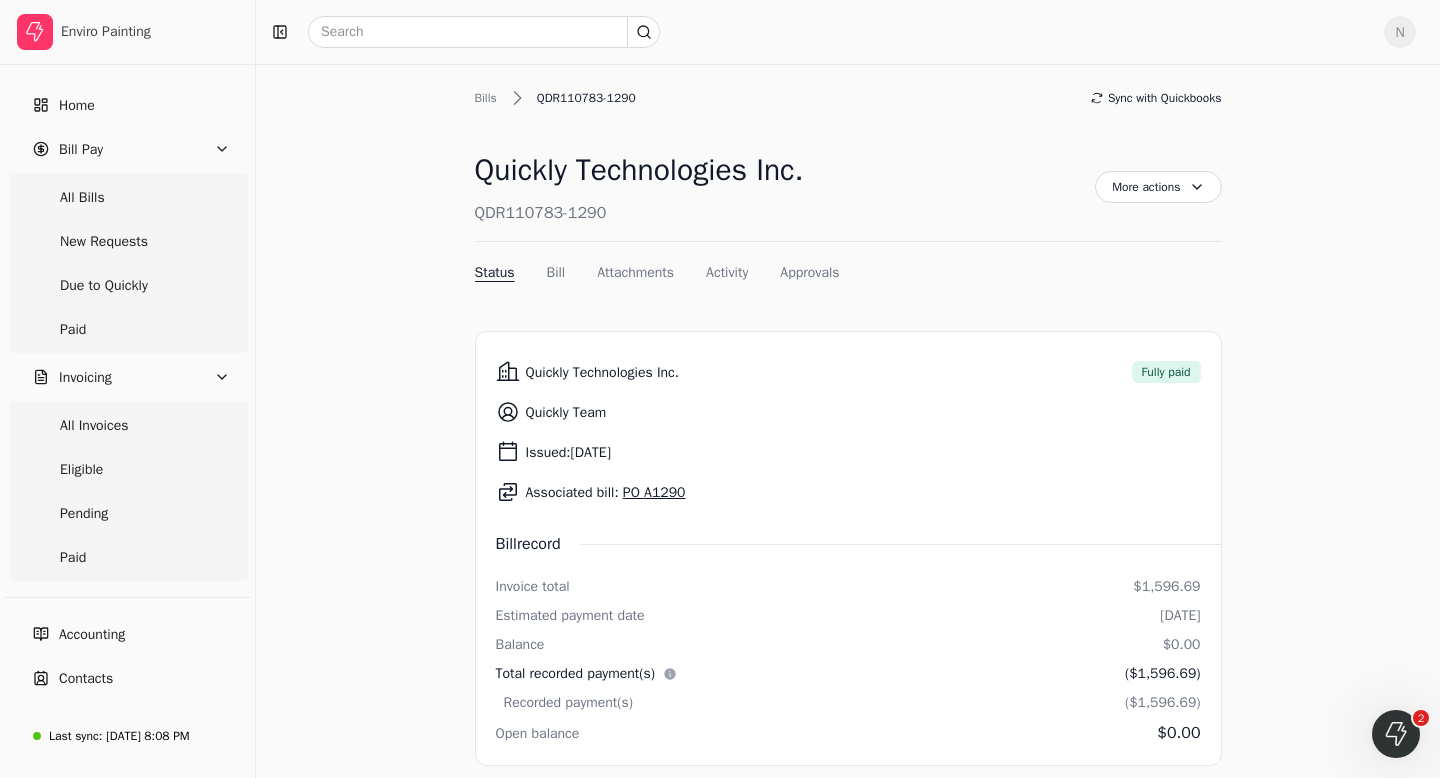 click on "PO A1290" at bounding box center (654, 492) 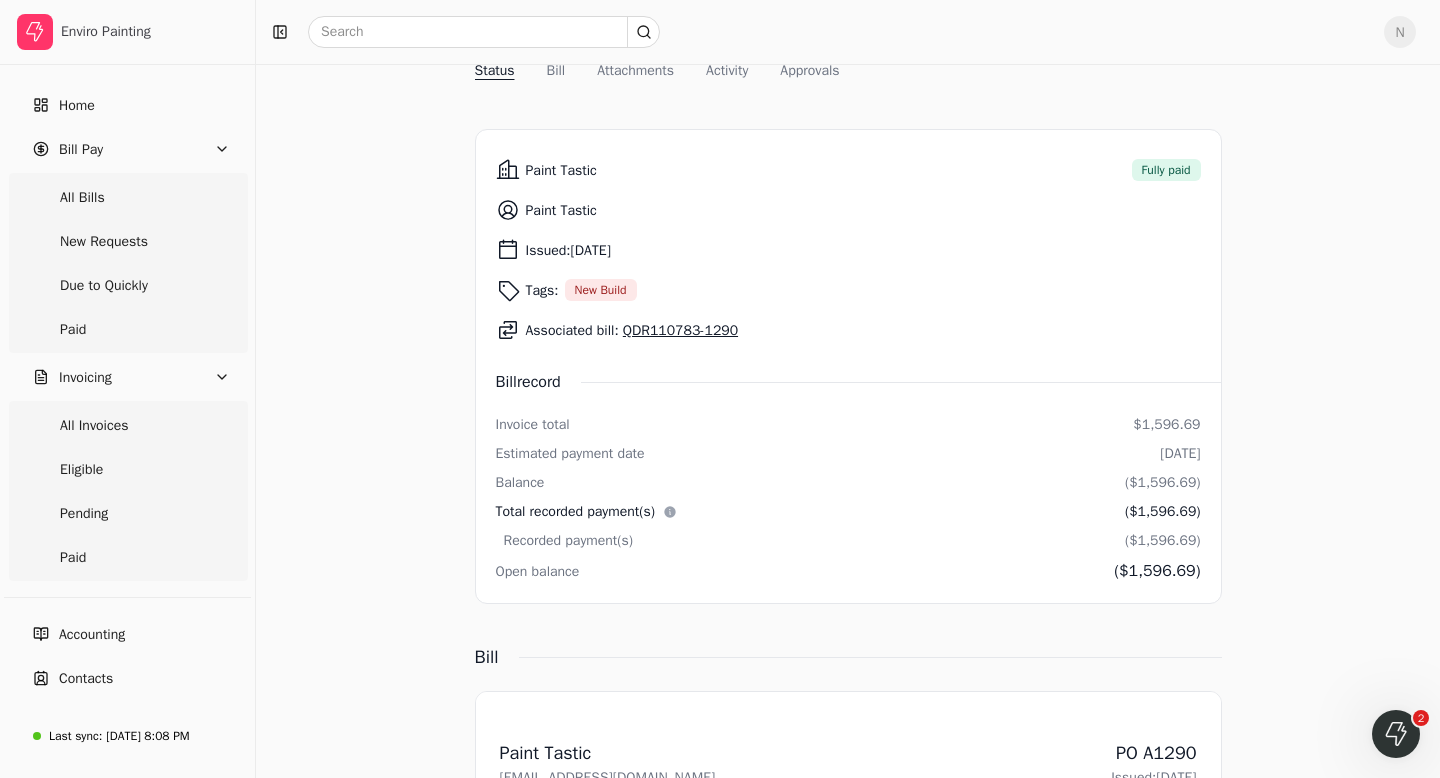 scroll, scrollTop: 77, scrollLeft: 0, axis: vertical 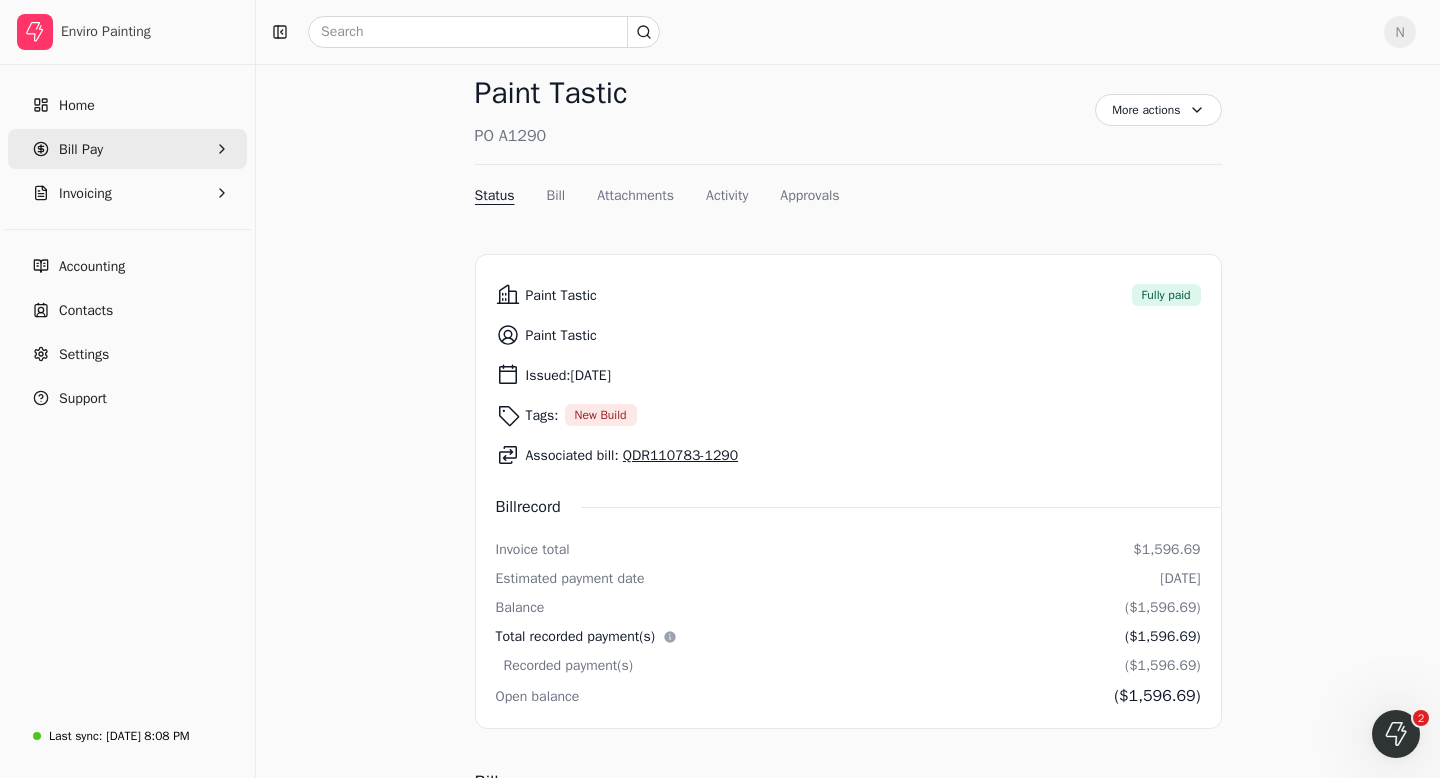 click on "Bill Pay" at bounding box center [81, 149] 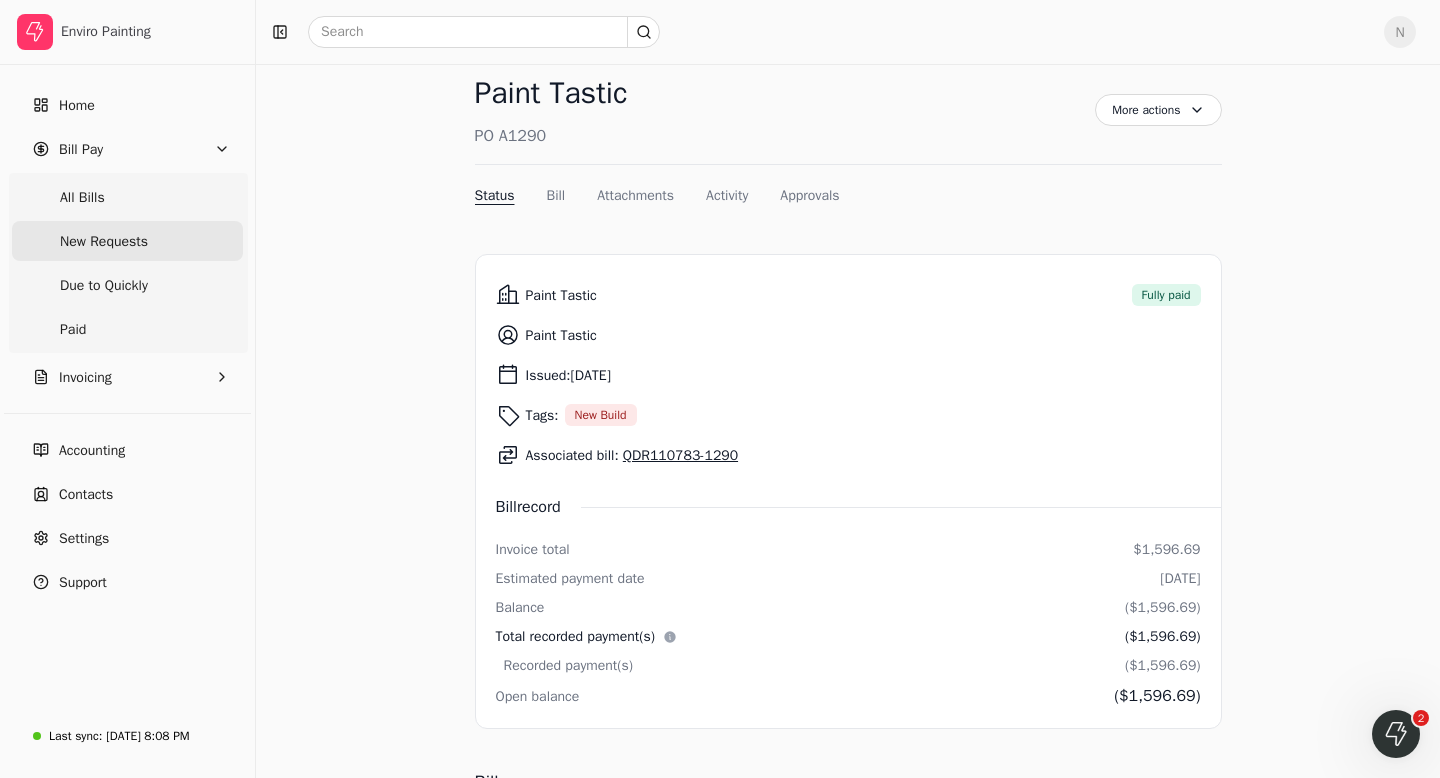 click on "New Requests" at bounding box center [104, 241] 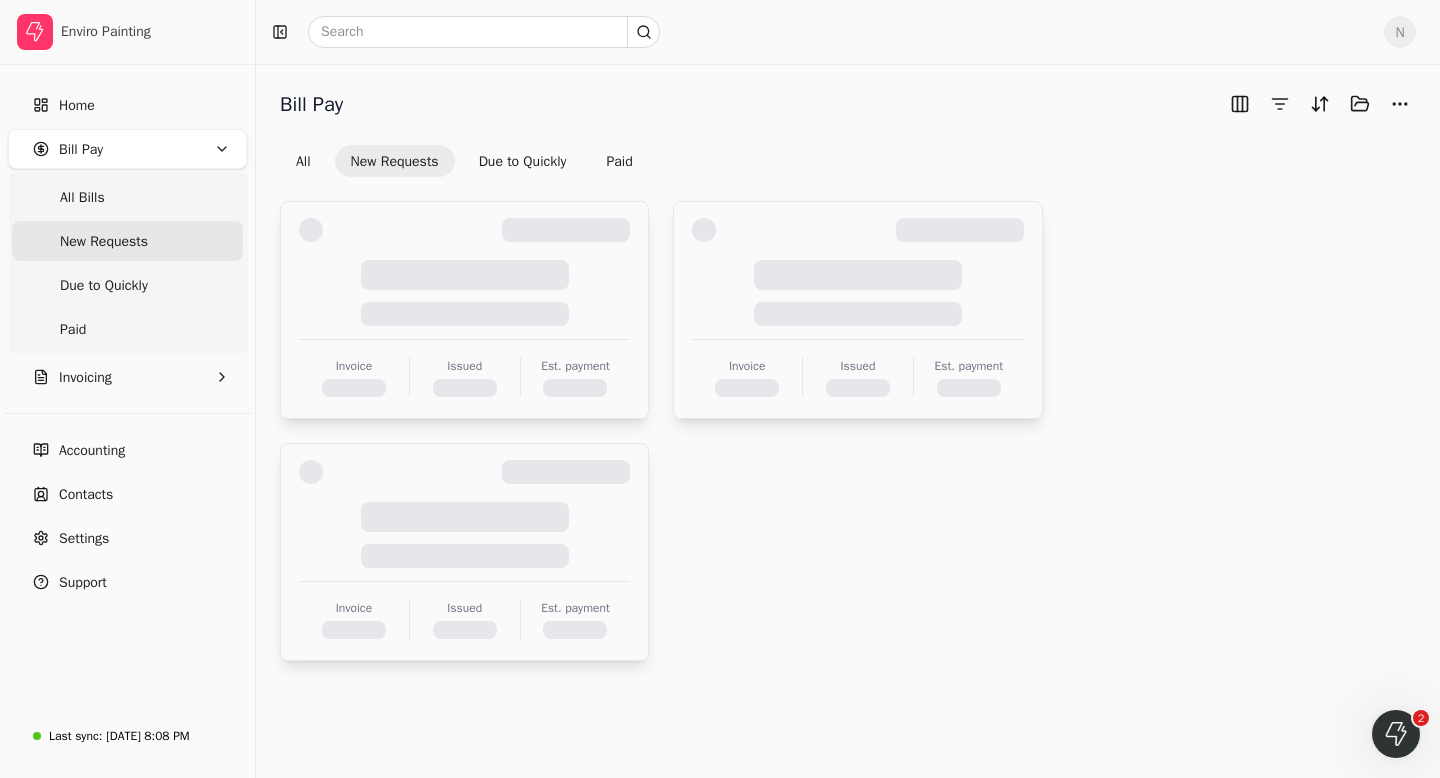 scroll, scrollTop: 0, scrollLeft: 0, axis: both 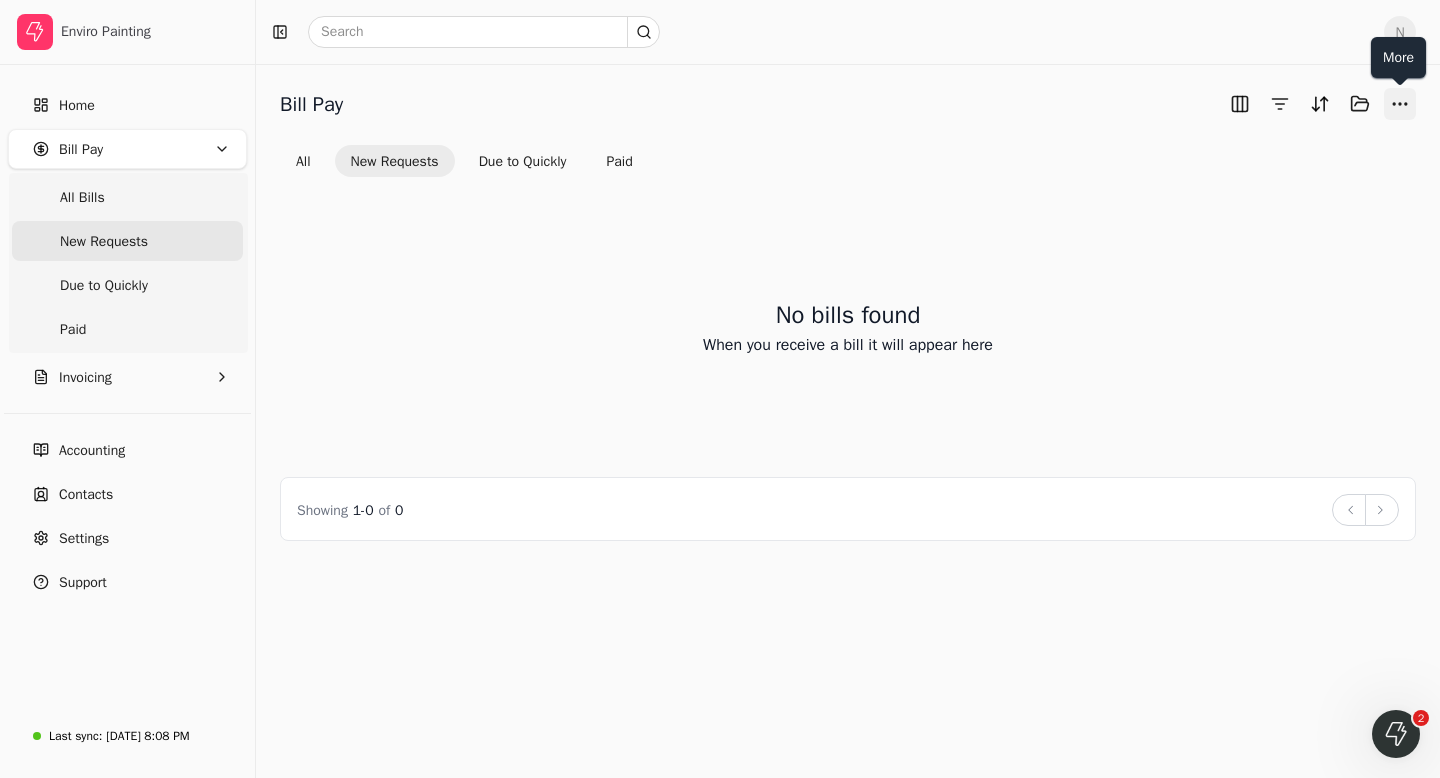 click at bounding box center (1400, 104) 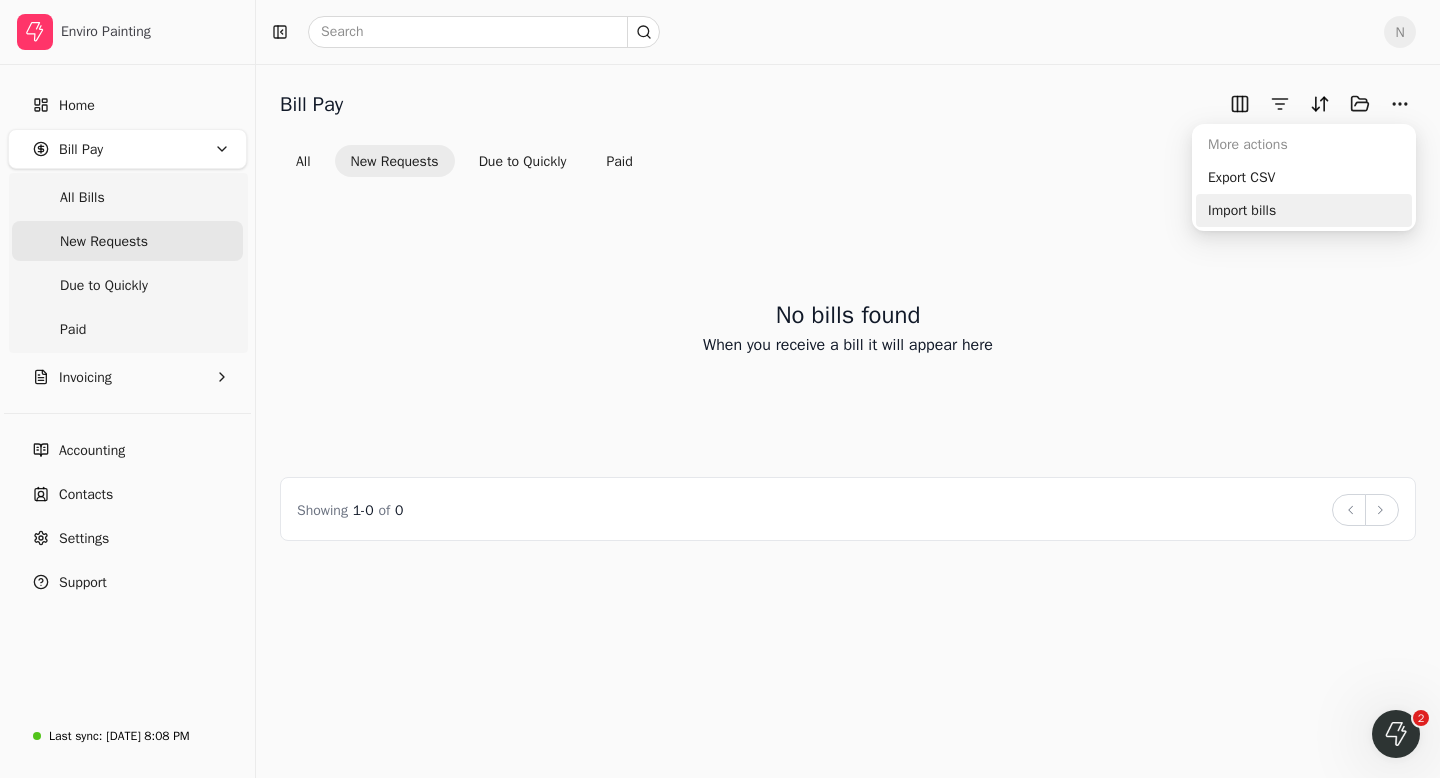 click on "Import bills" at bounding box center [1304, 210] 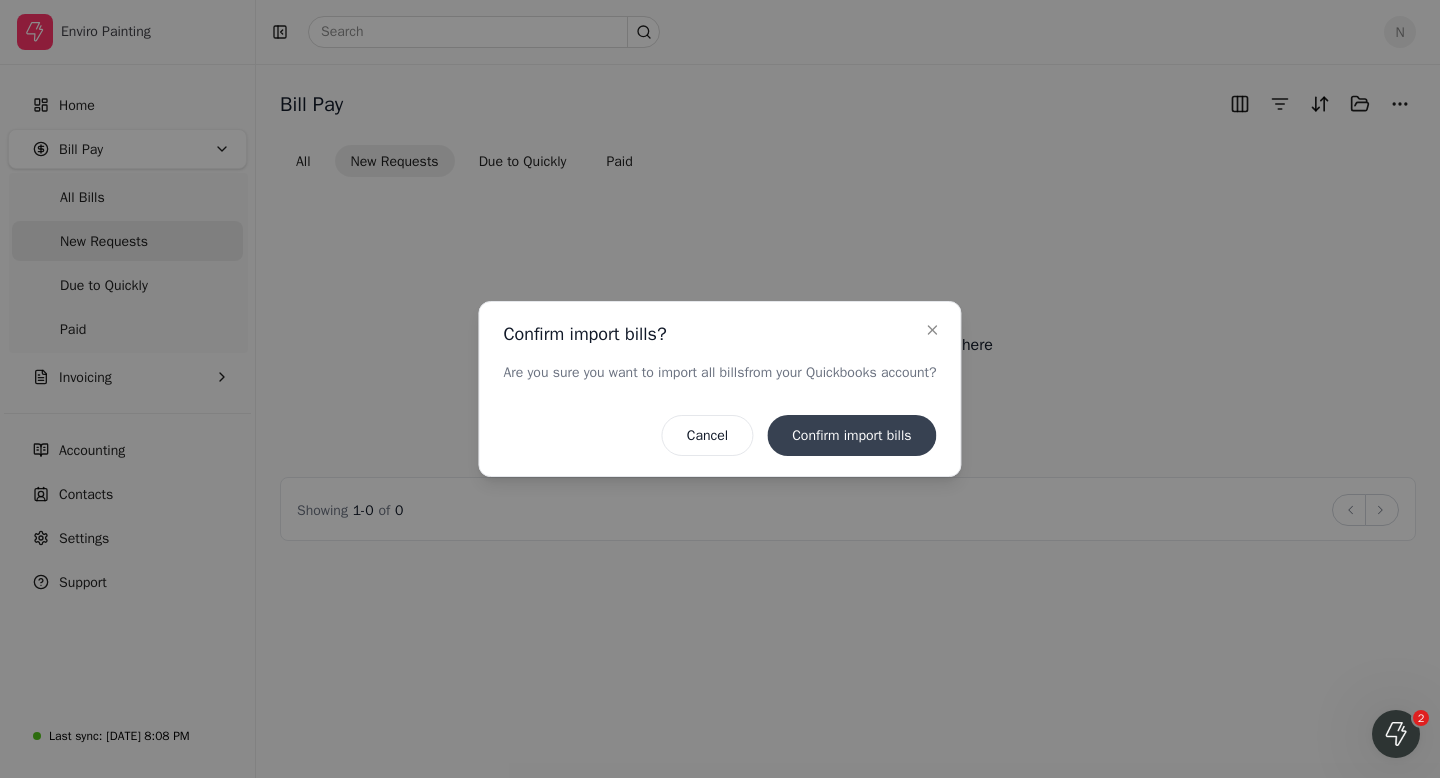 click on "Confirm import bills" at bounding box center [851, 435] 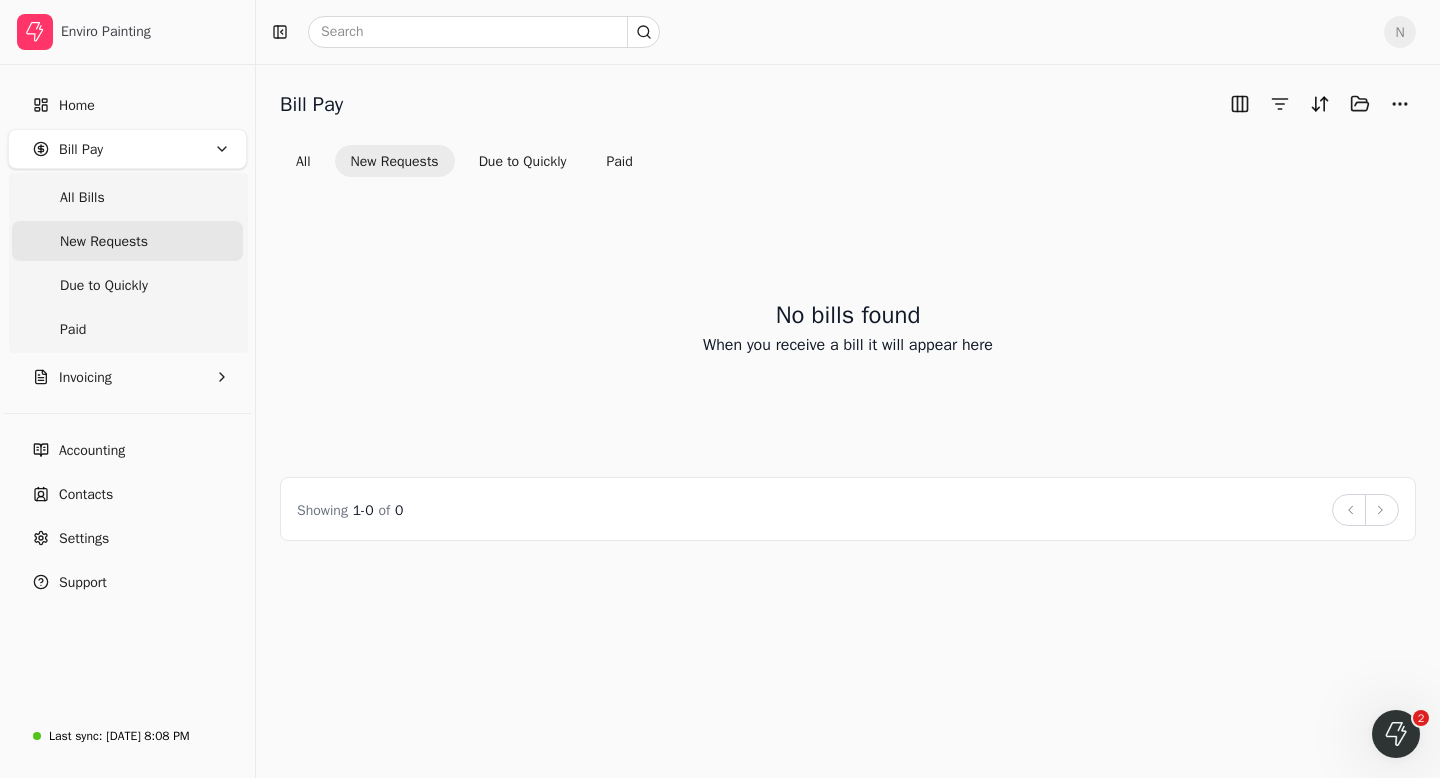 click on "New Requests" at bounding box center (104, 241) 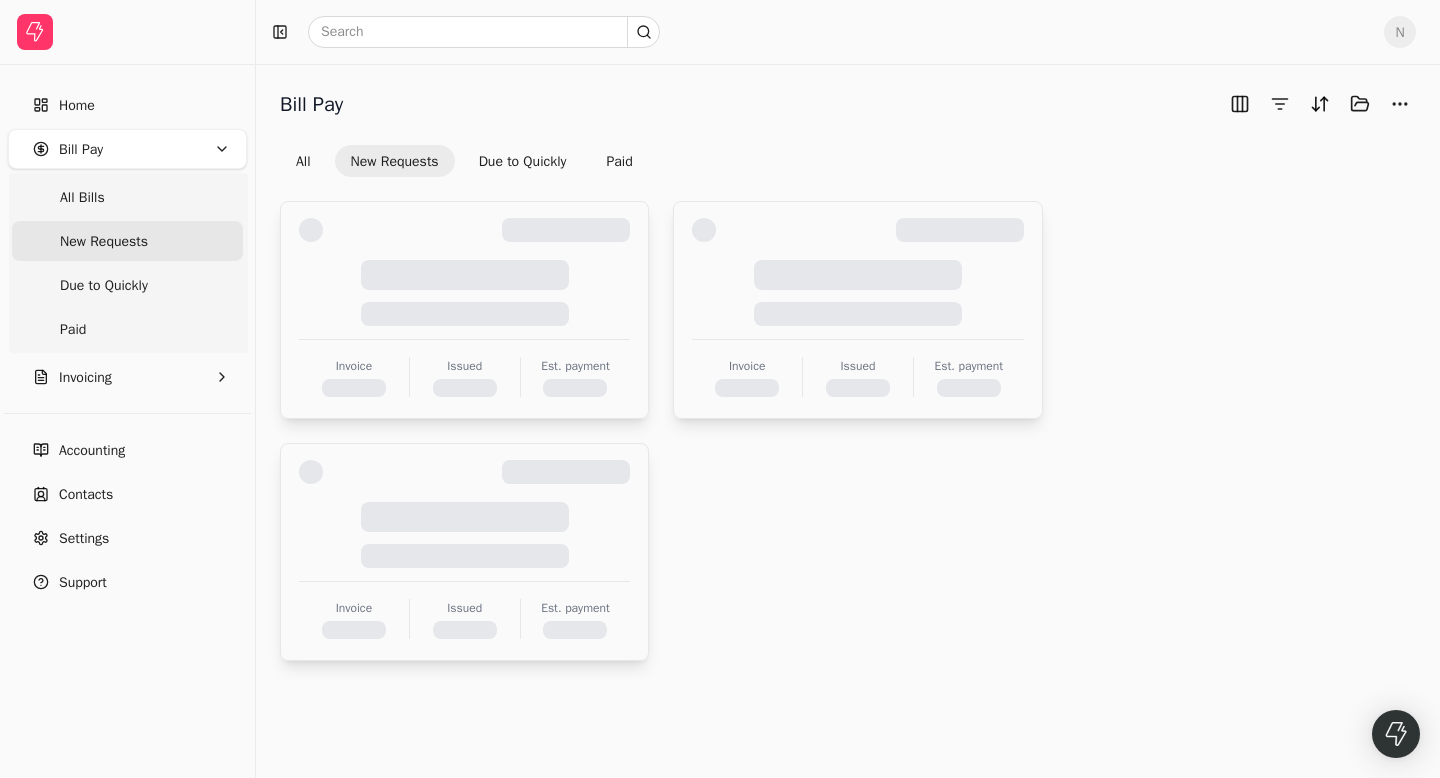 scroll, scrollTop: 0, scrollLeft: 0, axis: both 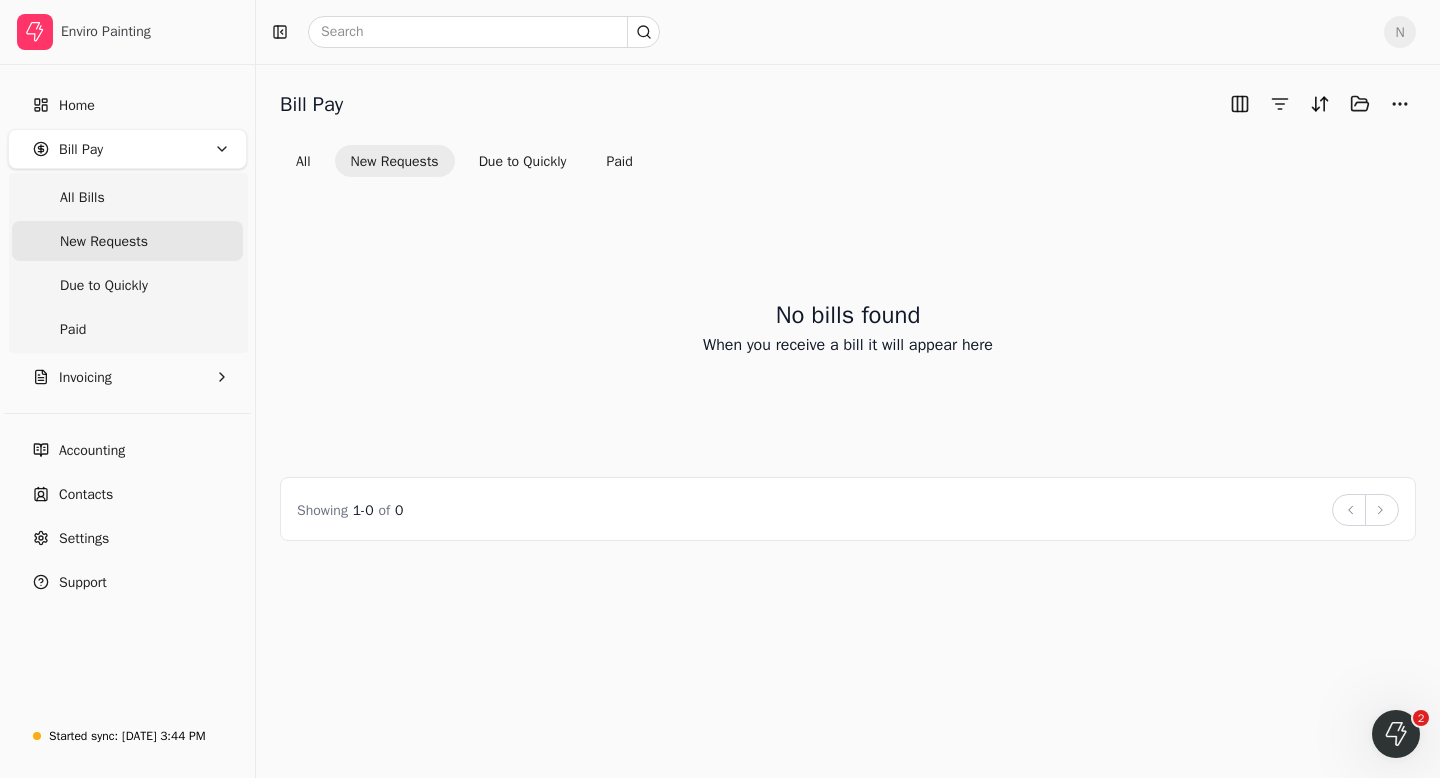 click on "New Requests" at bounding box center (104, 241) 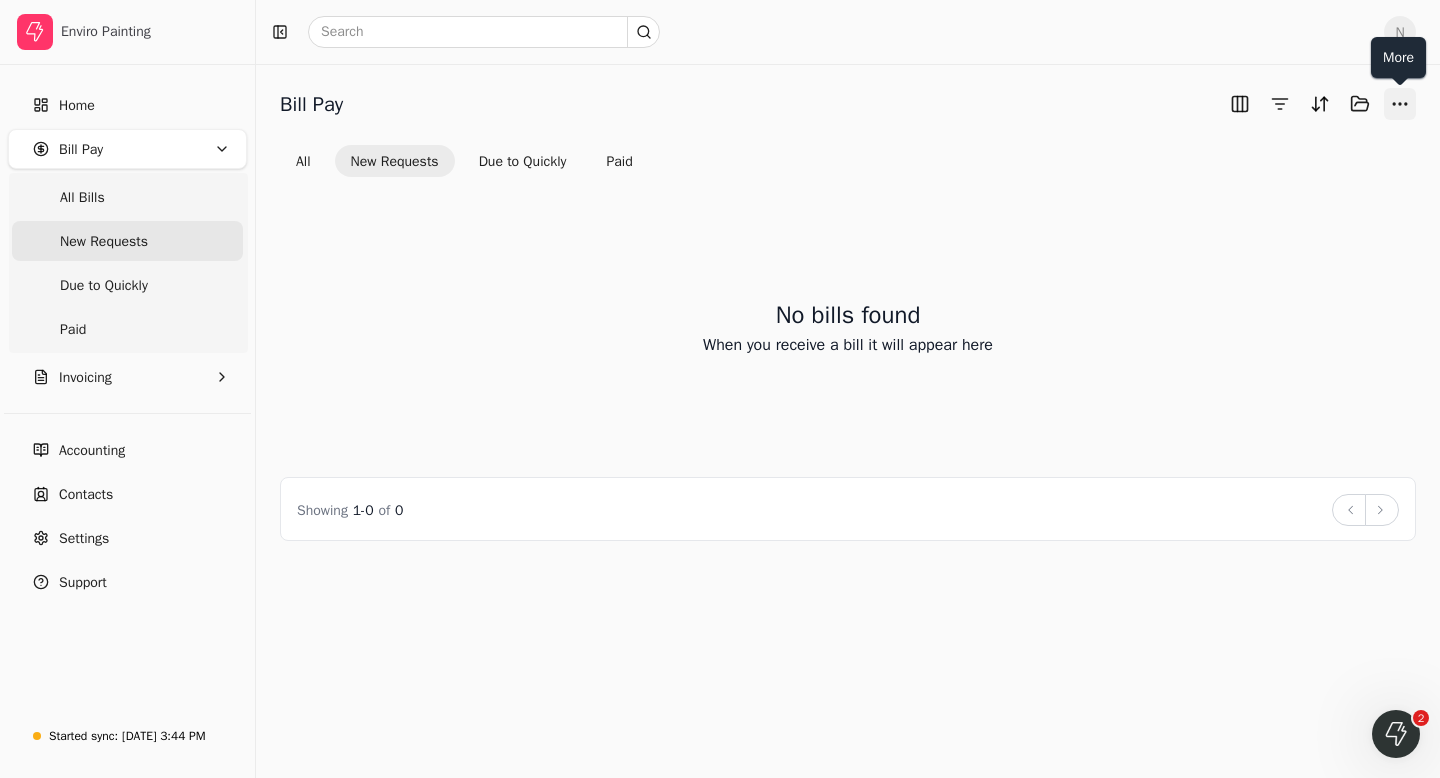 click at bounding box center (1400, 104) 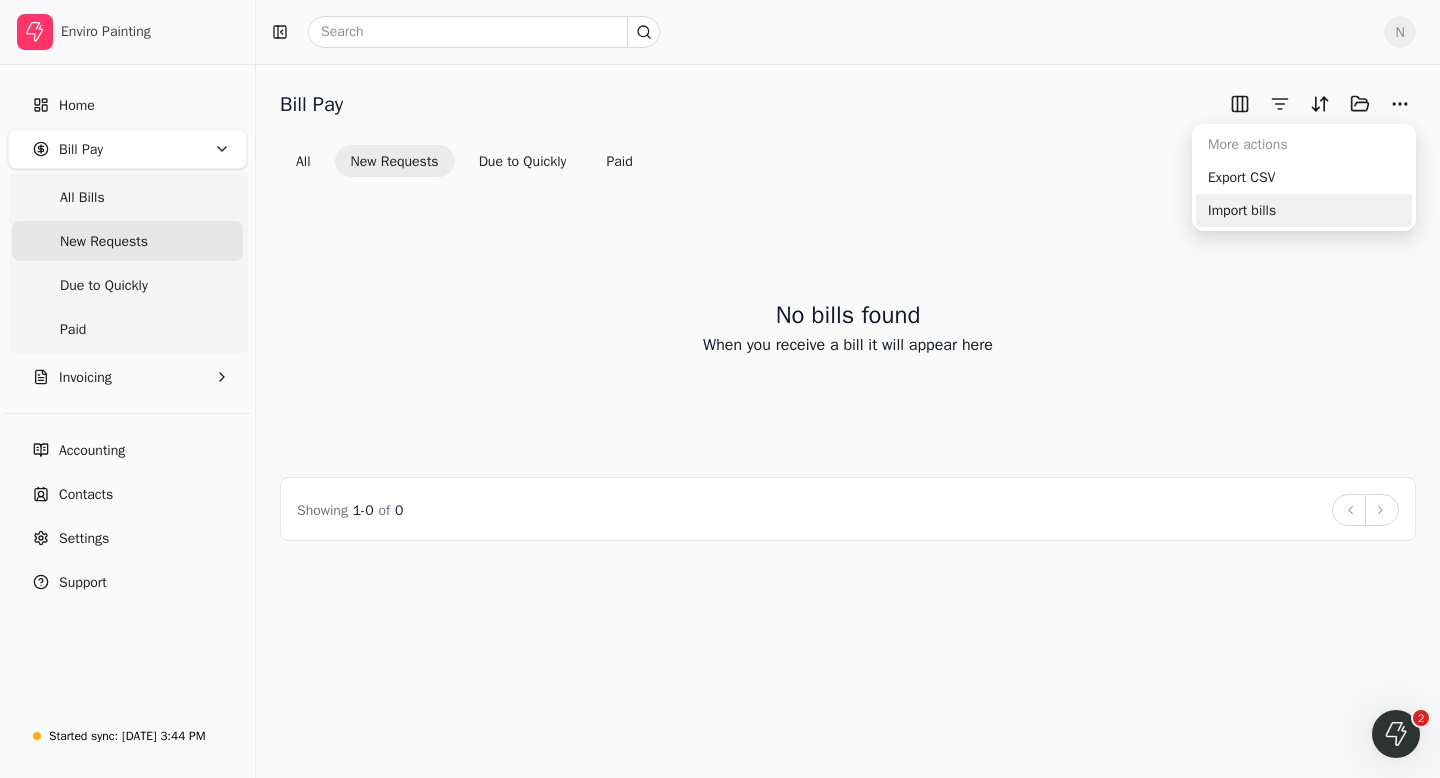 click on "Import bills" at bounding box center (1304, 210) 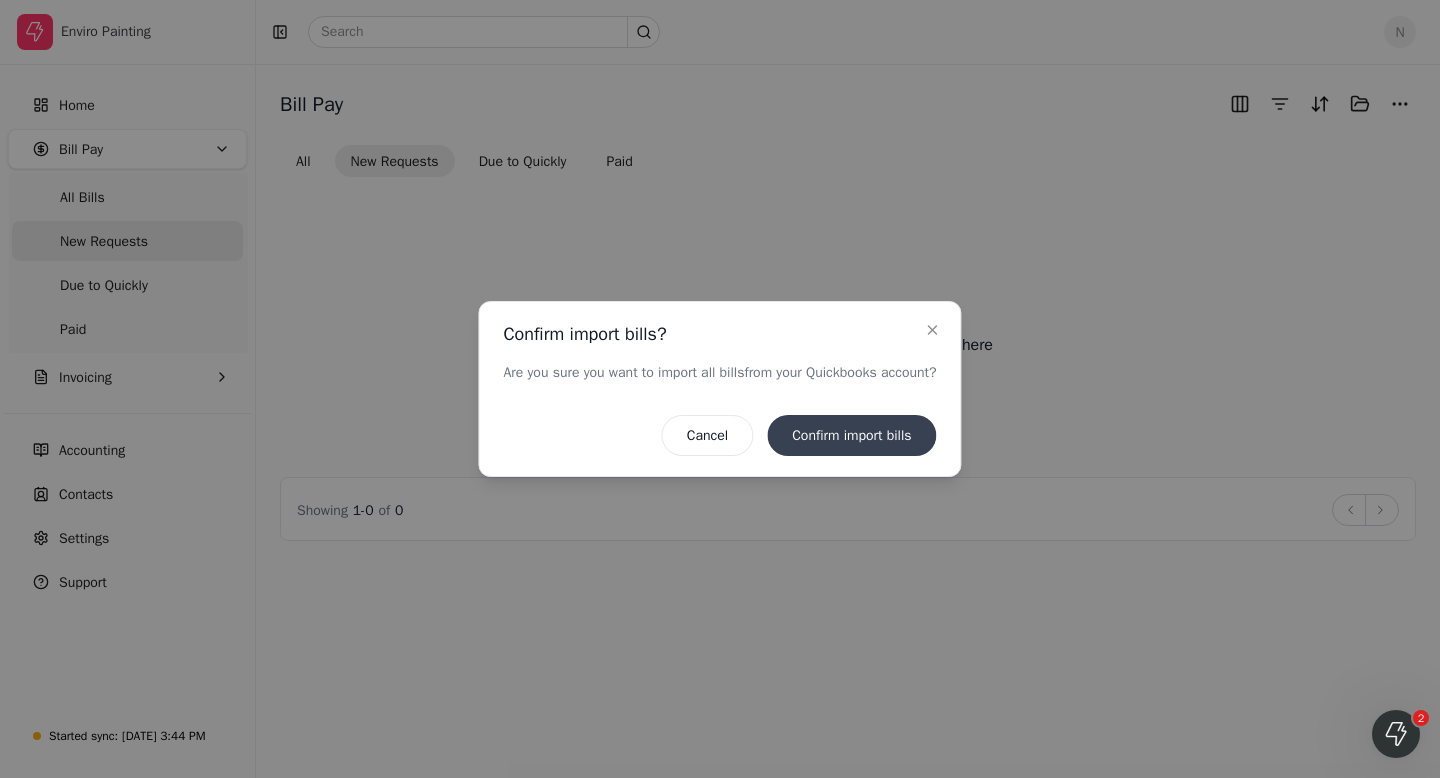 click on "Confirm import bills" at bounding box center [851, 435] 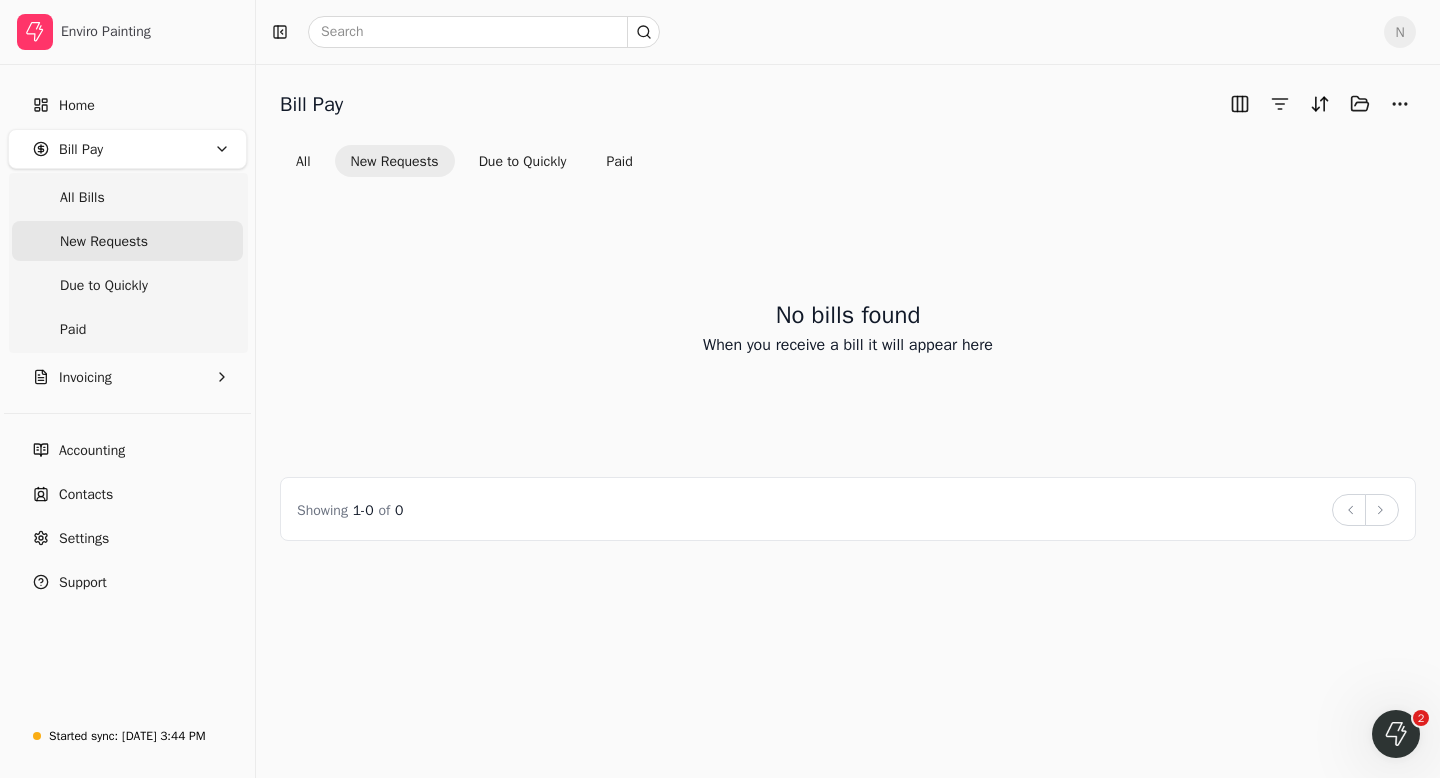 click 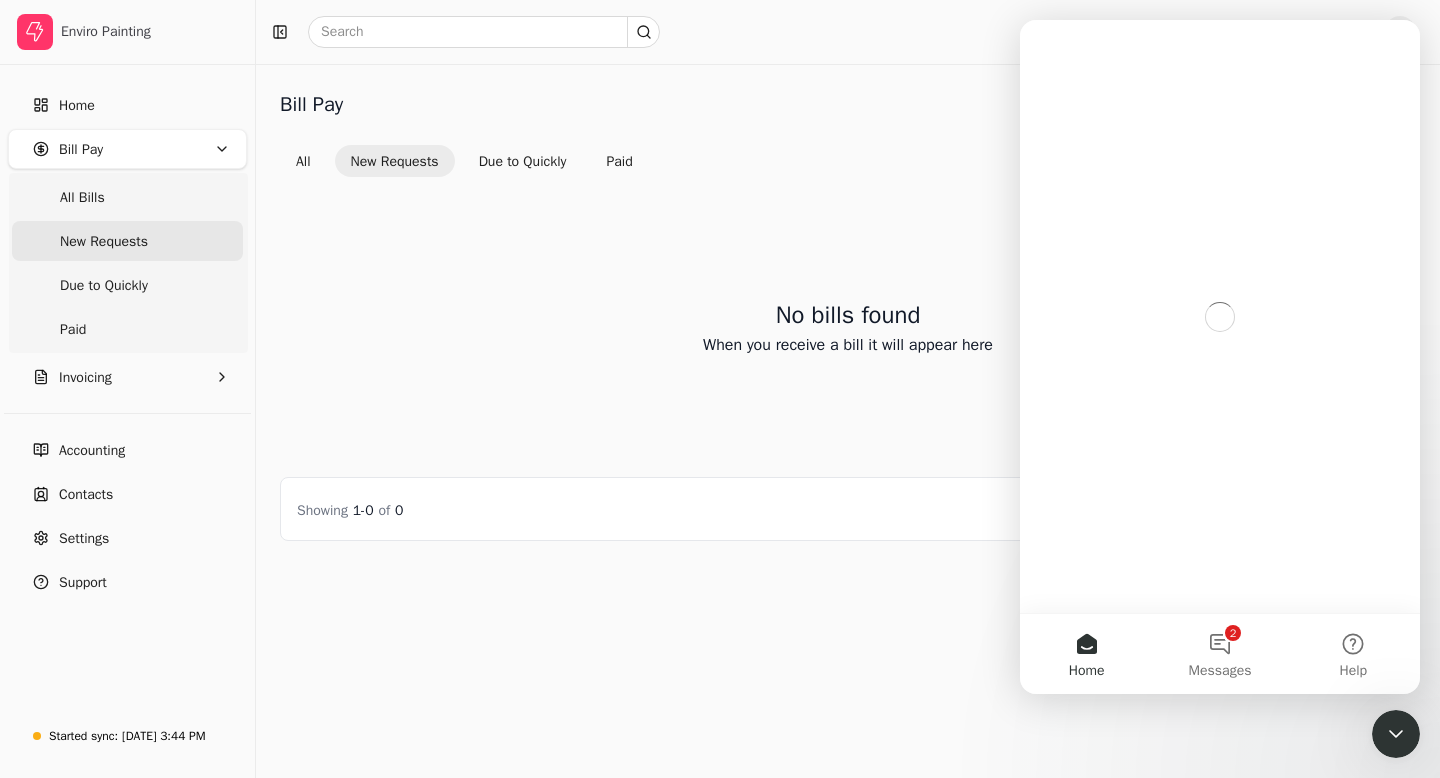 scroll, scrollTop: 0, scrollLeft: 0, axis: both 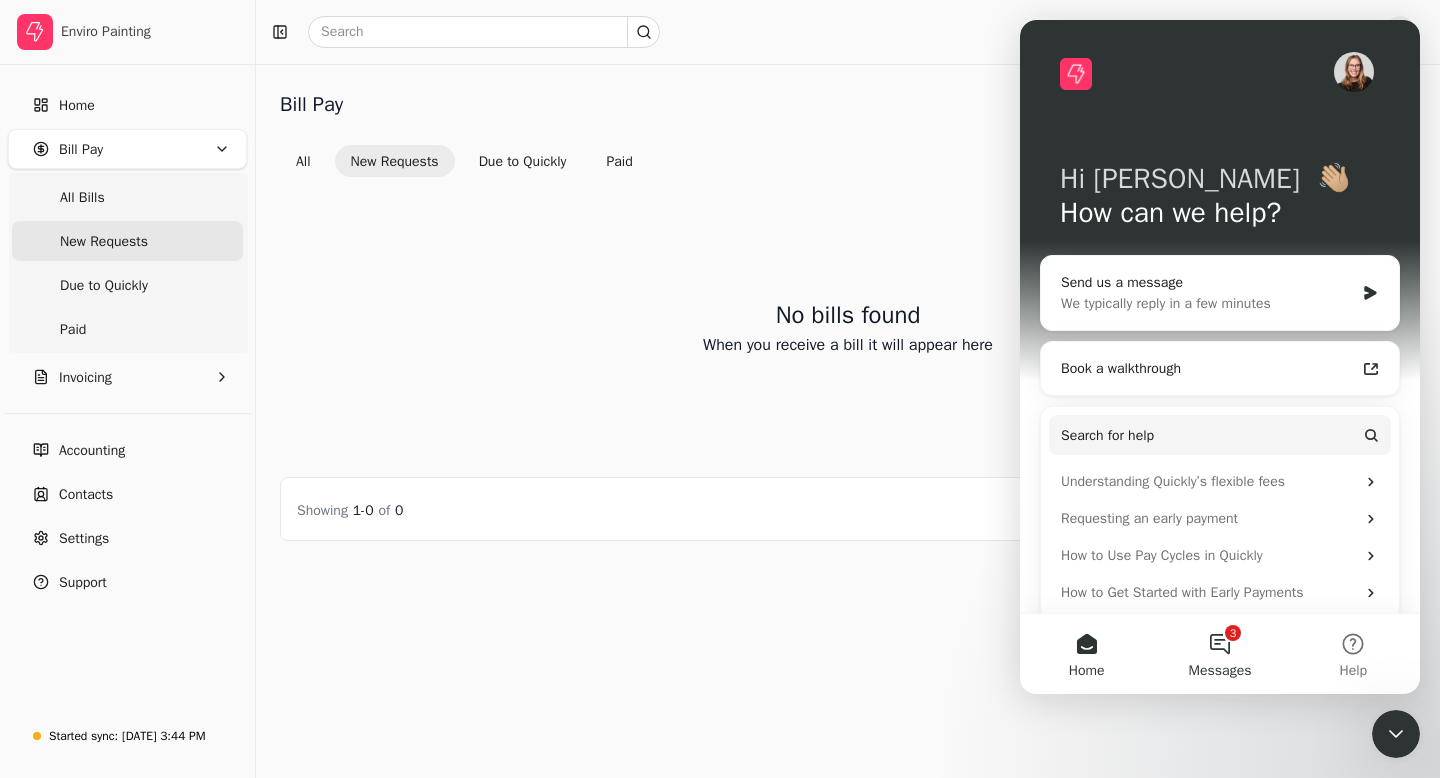 click on "3 Messages" at bounding box center (1219, 654) 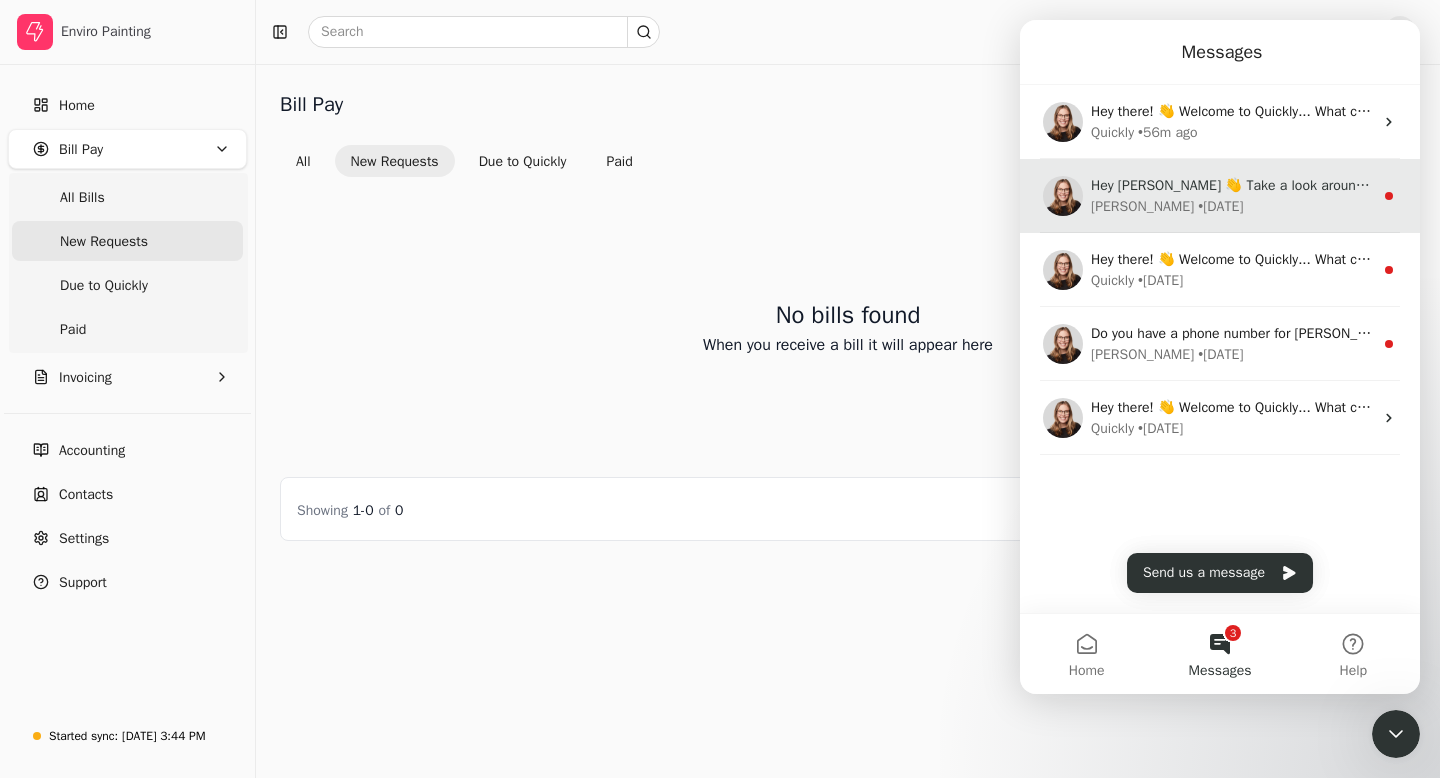 click on "Evanne •  3w ago" at bounding box center [1232, 206] 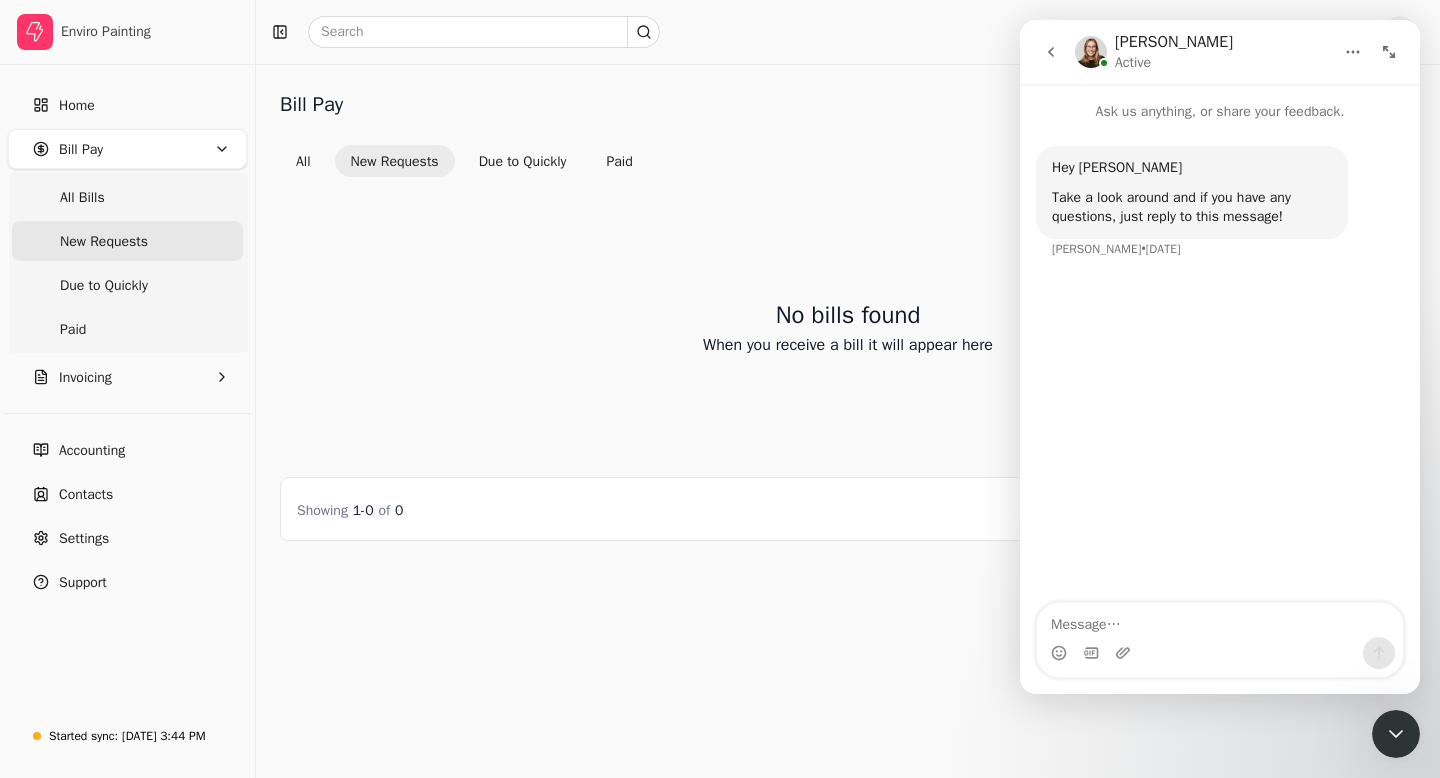 click 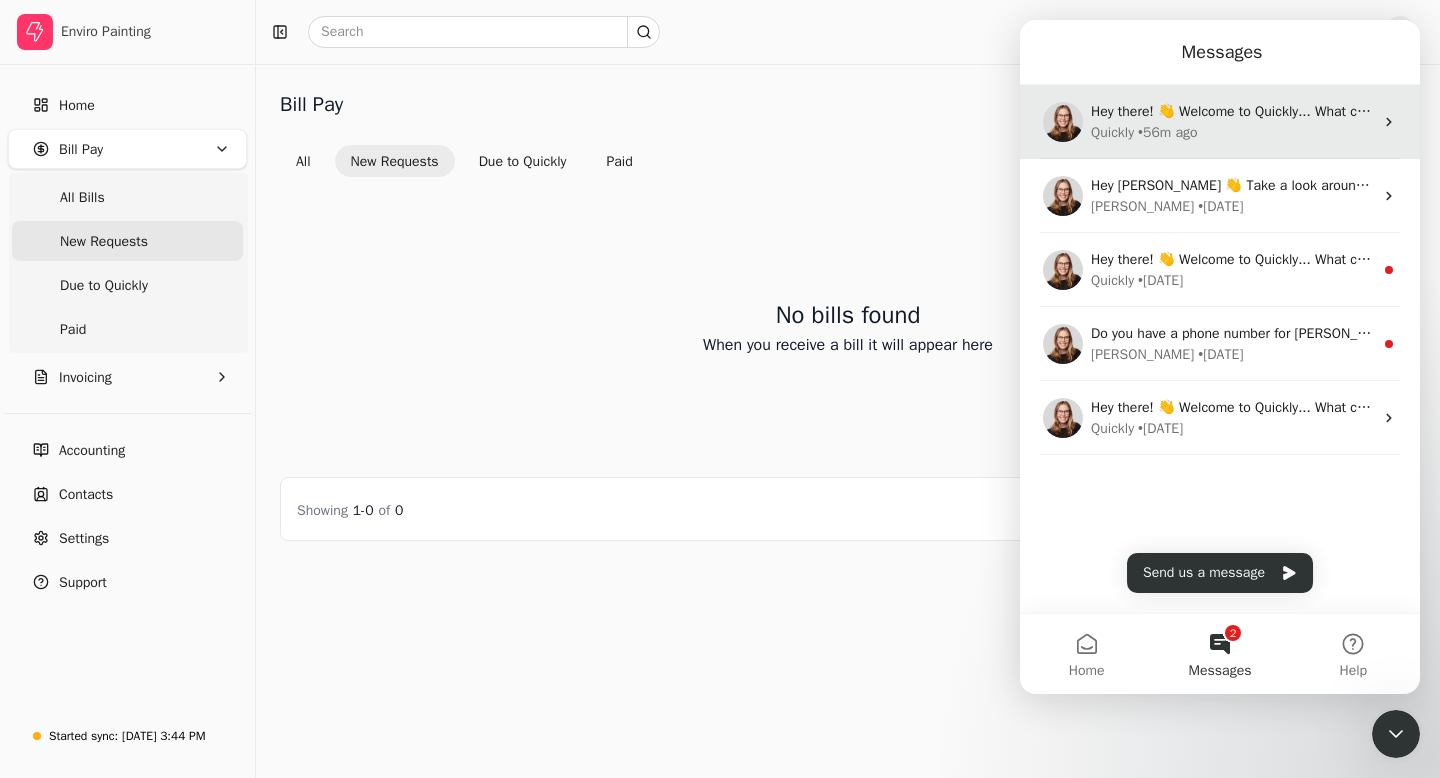 click on "Quickly •  56m ago" at bounding box center (1232, 132) 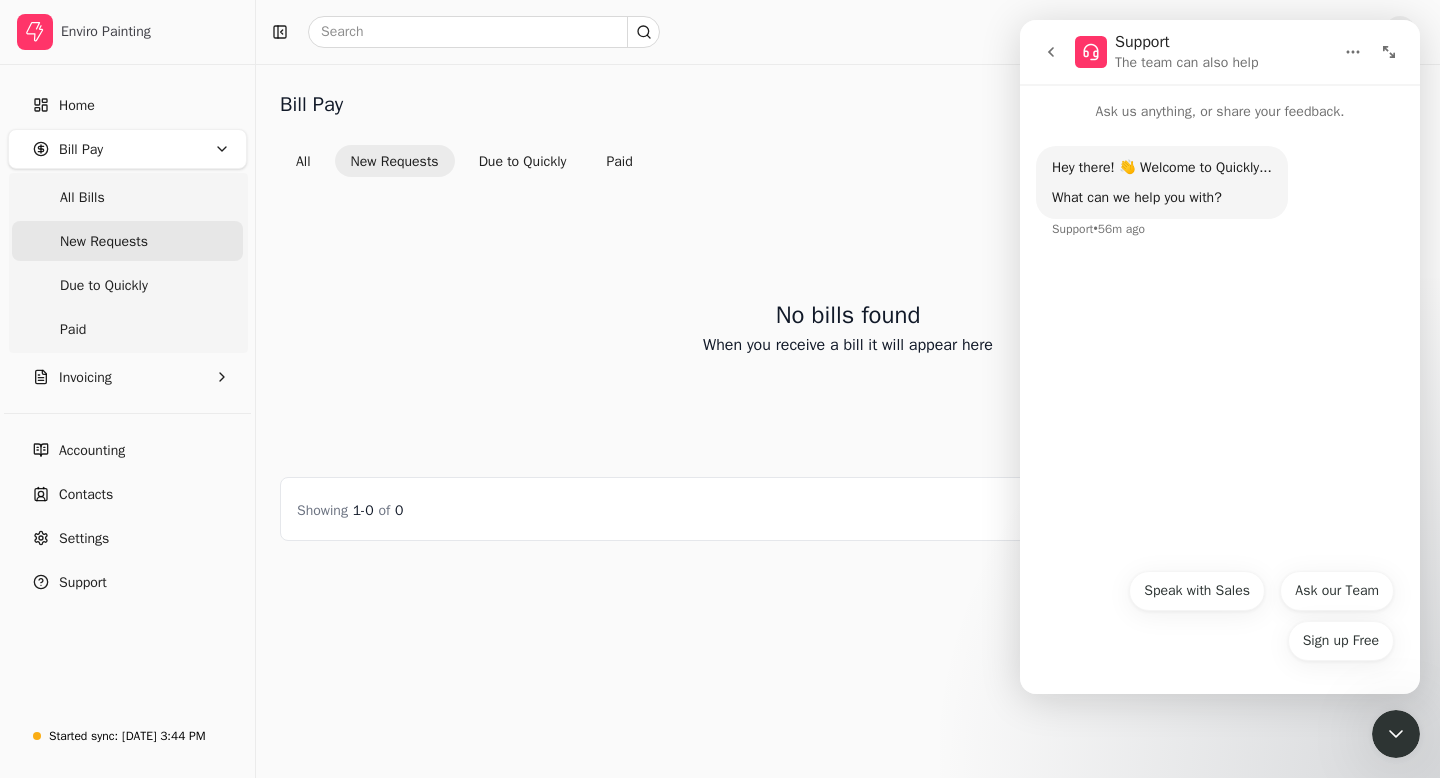 click at bounding box center (1389, 52) 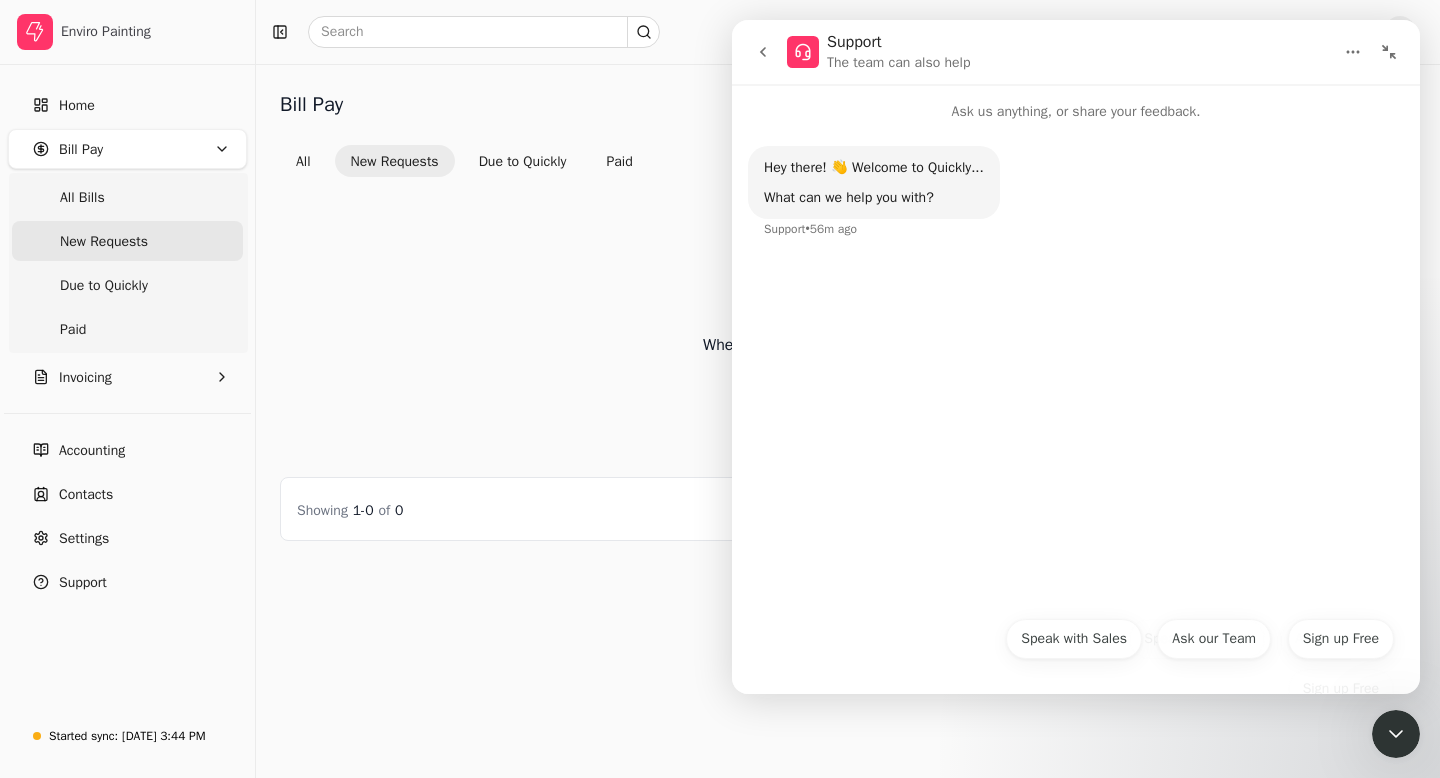 click at bounding box center (1389, 52) 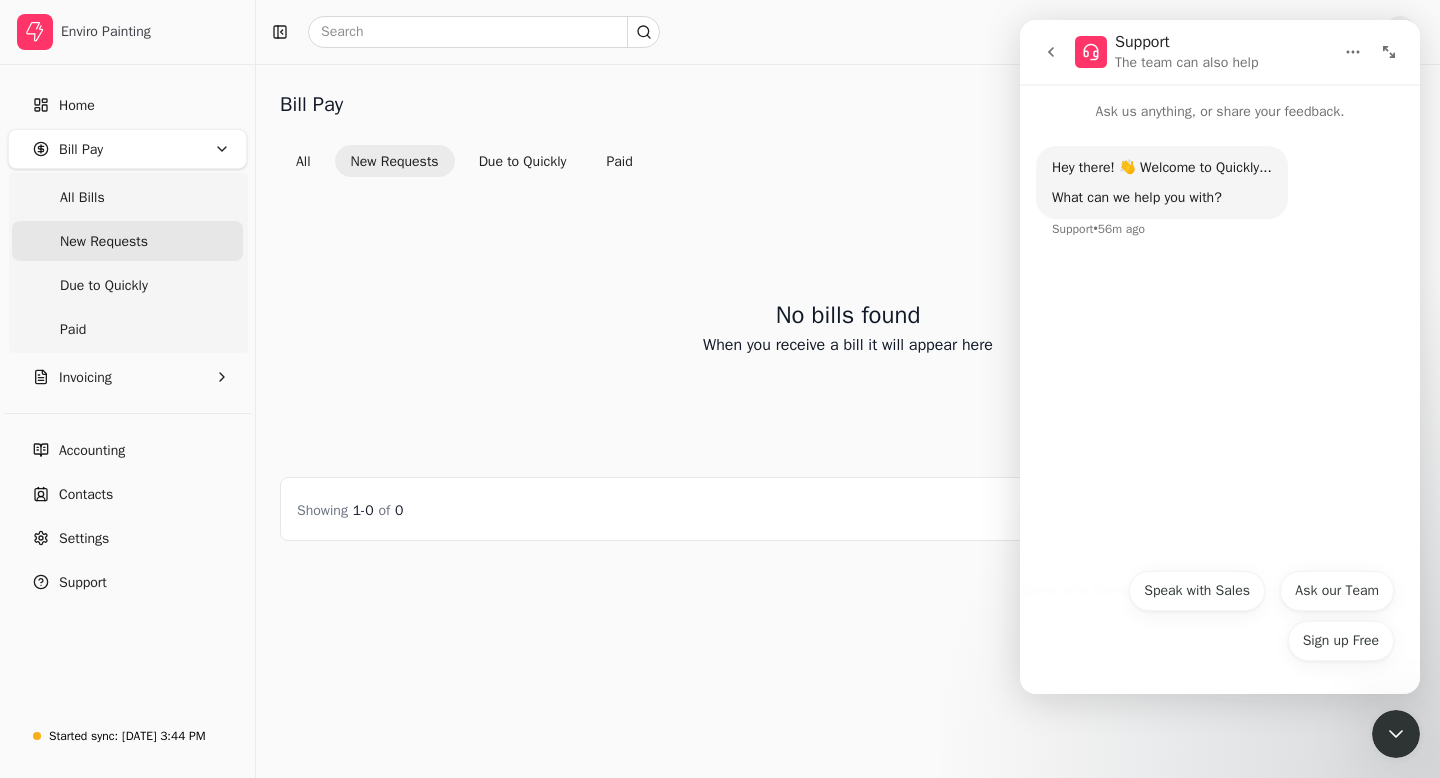 click on "N" at bounding box center (848, 32) 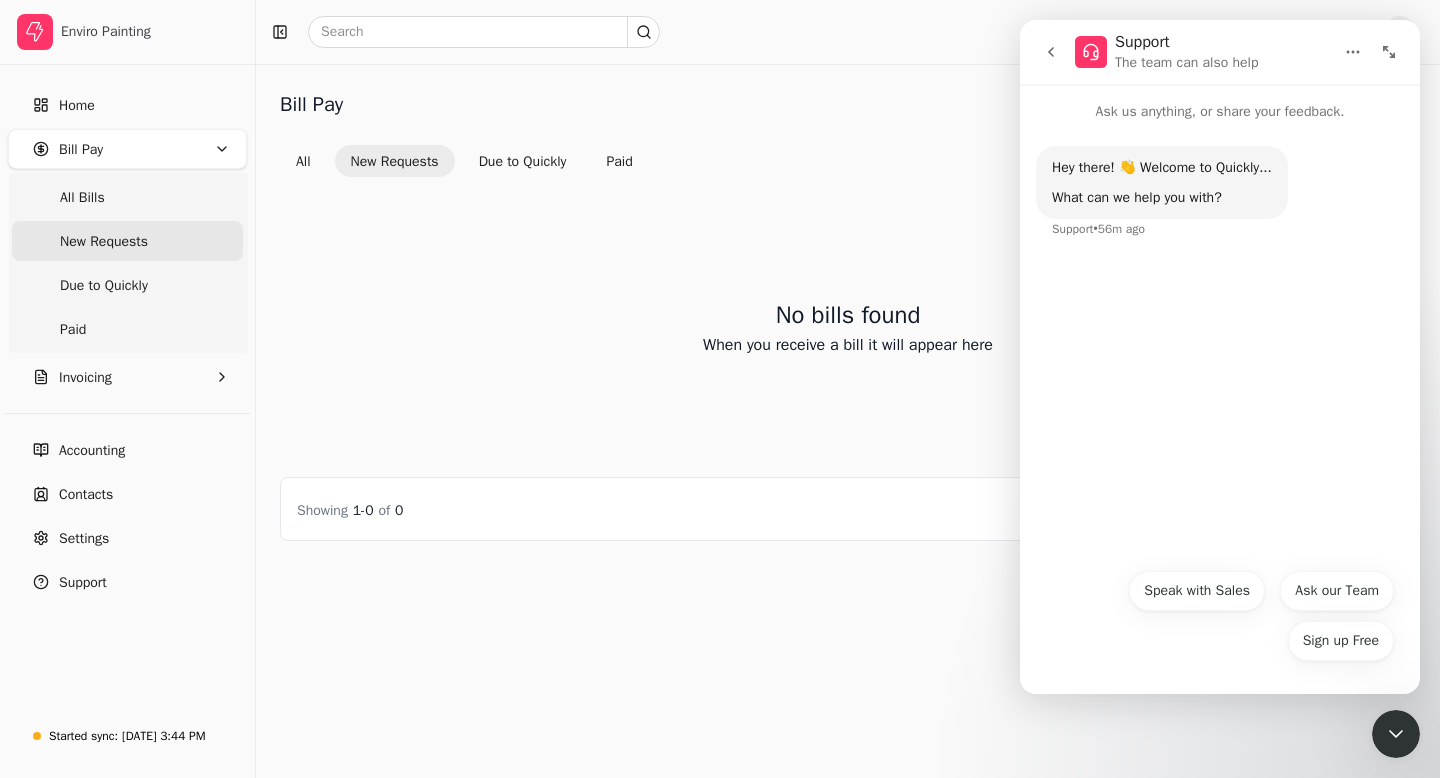click 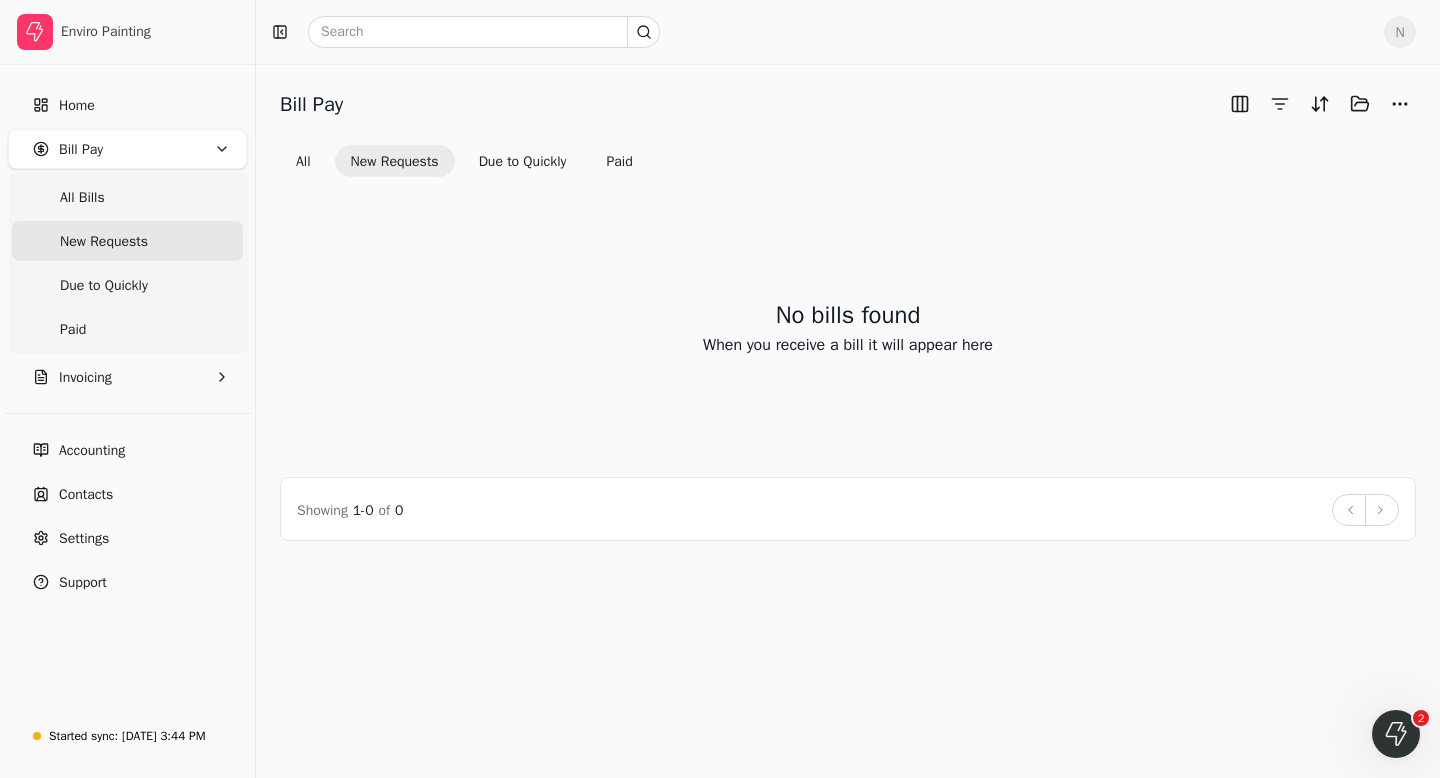 scroll, scrollTop: 0, scrollLeft: 0, axis: both 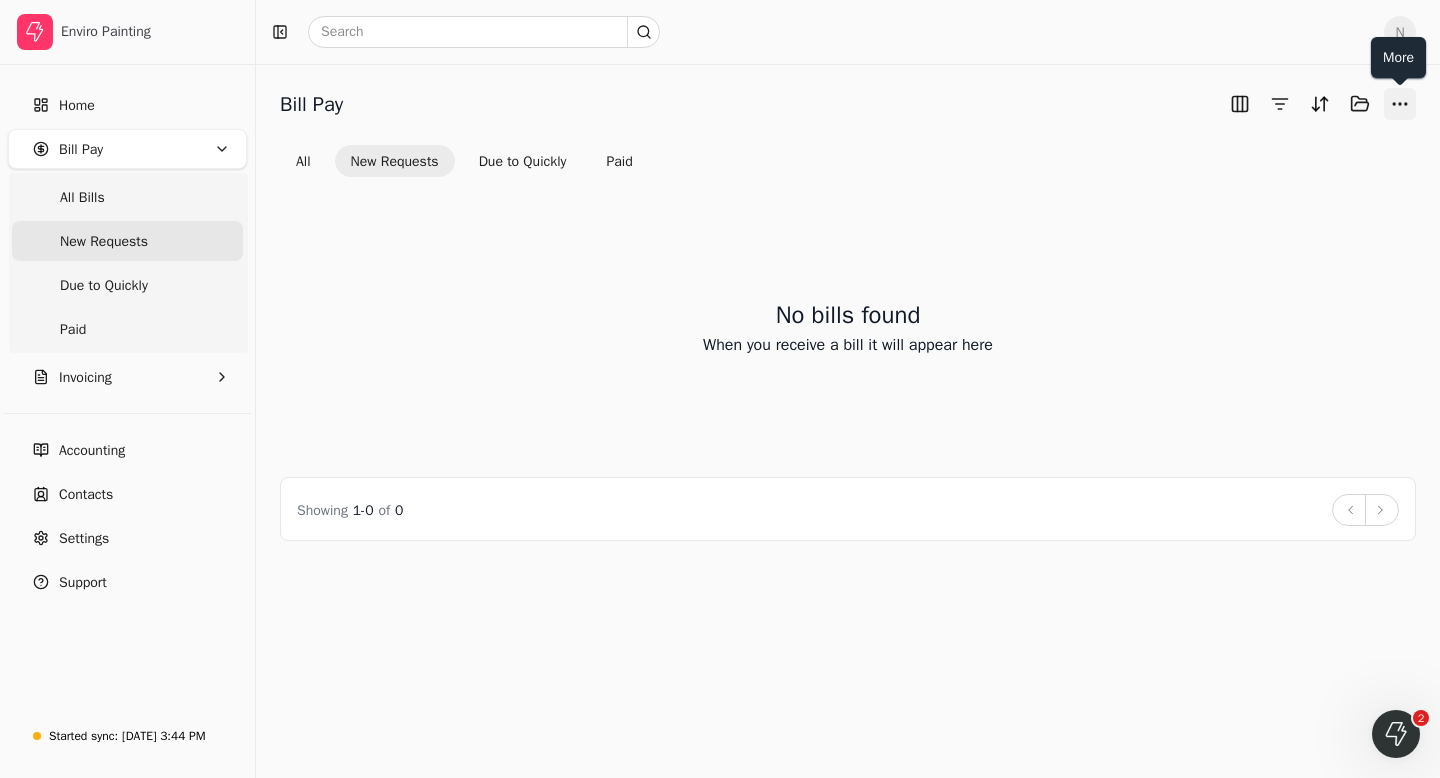 click at bounding box center [1400, 104] 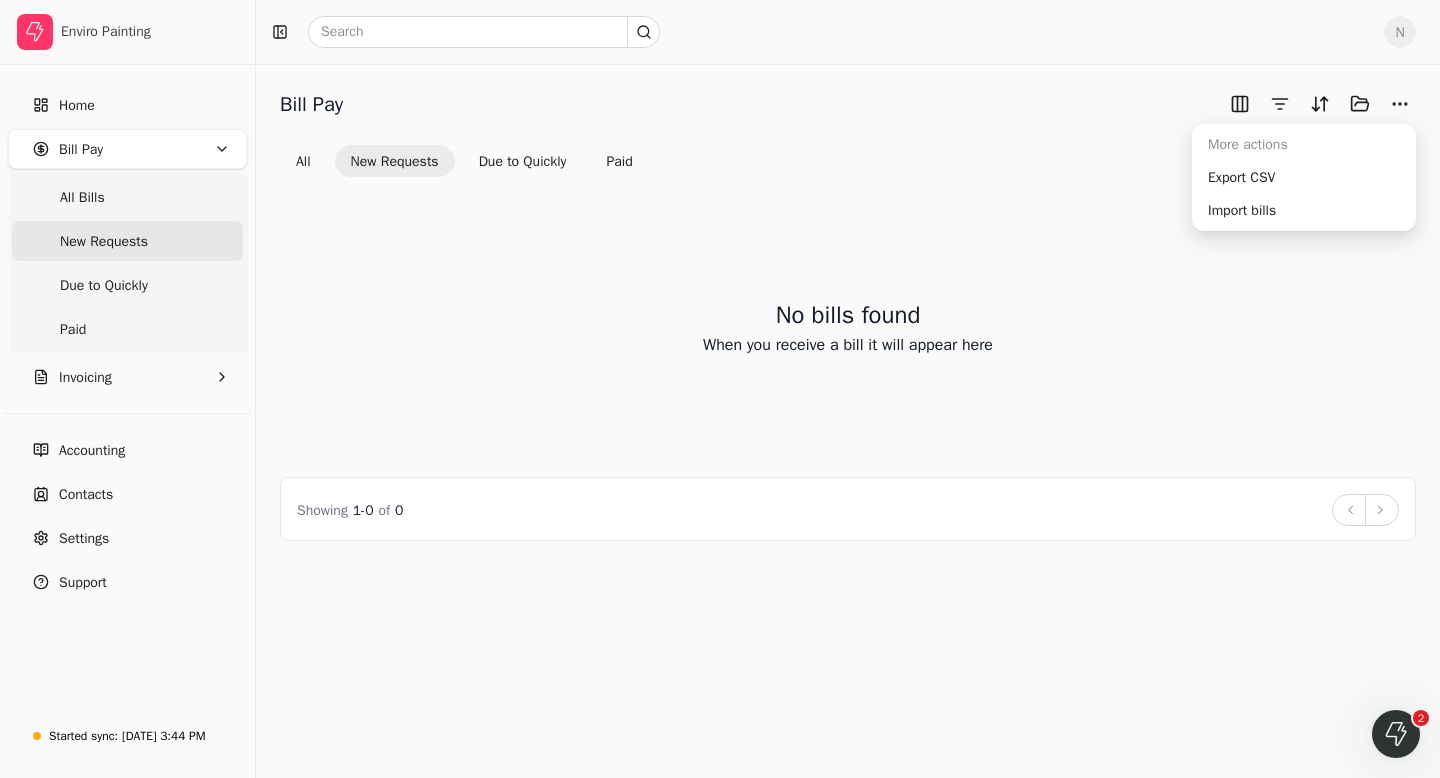 click on "No bills found When you receive a bill it will appear here" at bounding box center [848, 327] 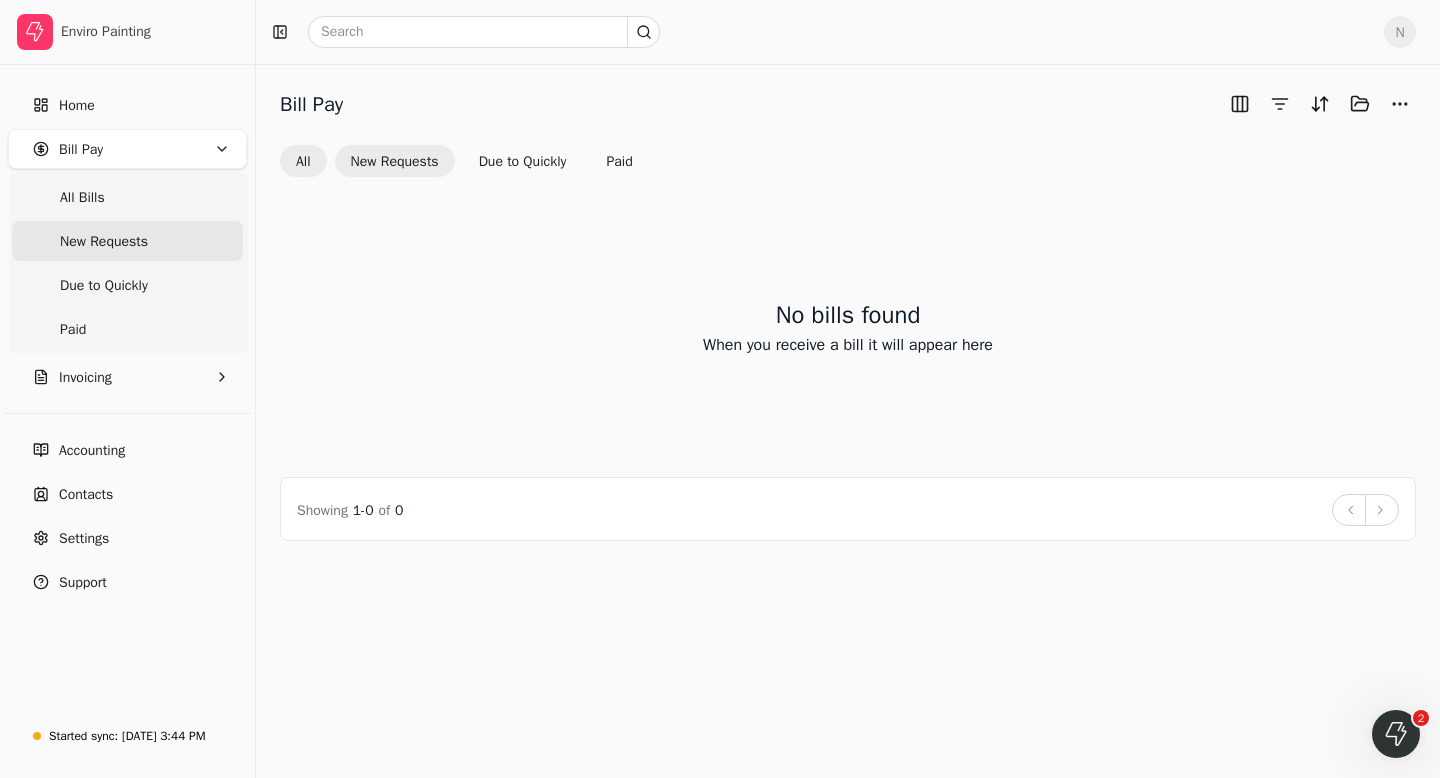click on "All" at bounding box center (303, 161) 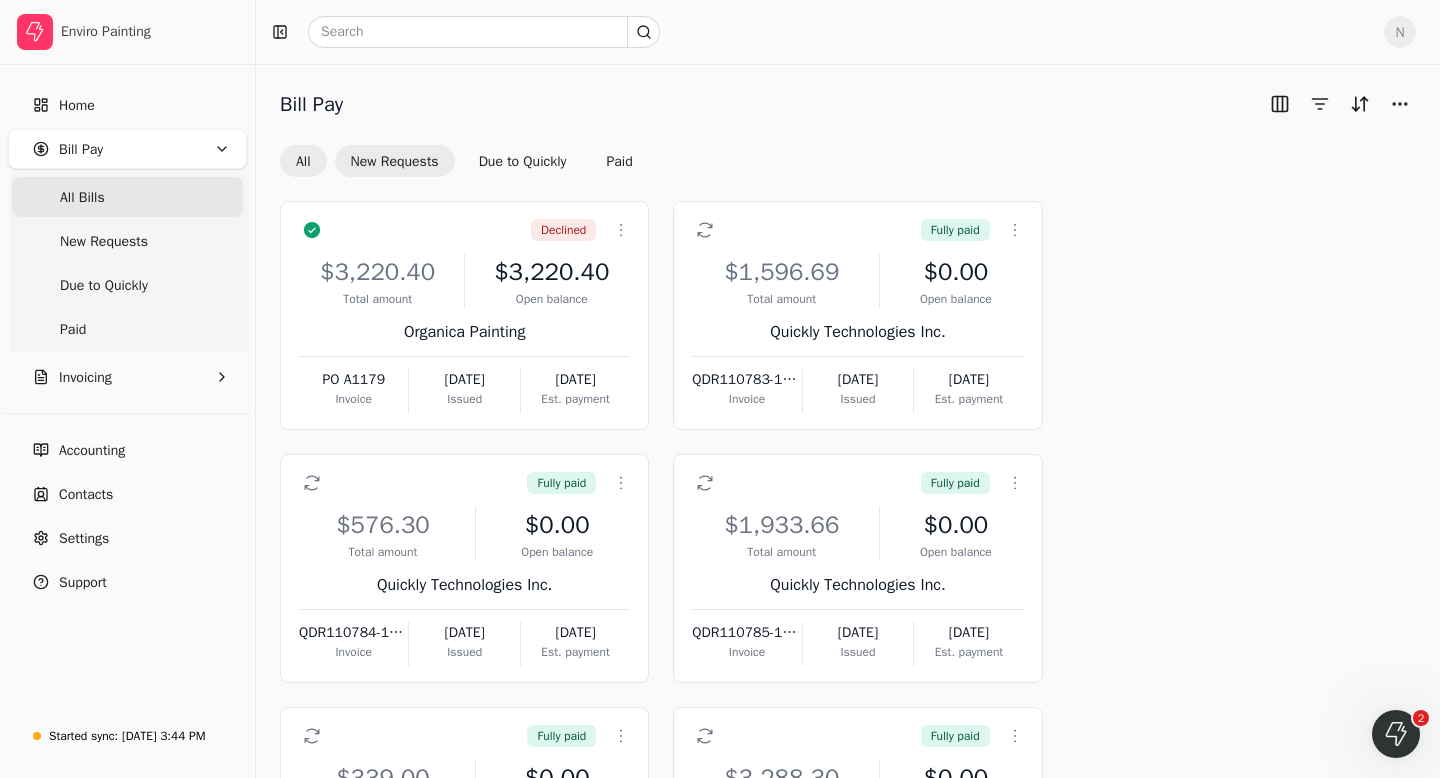 click on "New Requests" at bounding box center [395, 161] 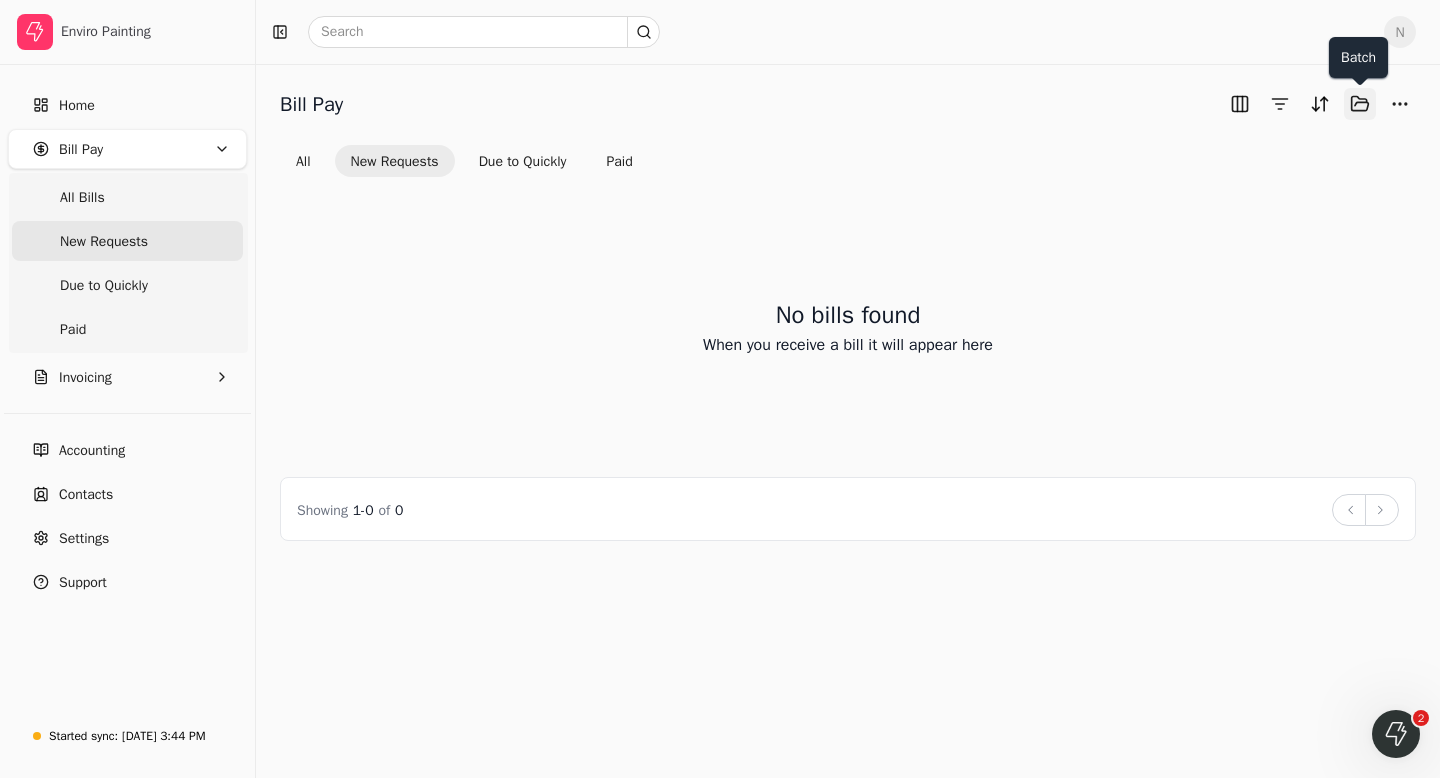 click on "Selected items:  0" at bounding box center [1360, 104] 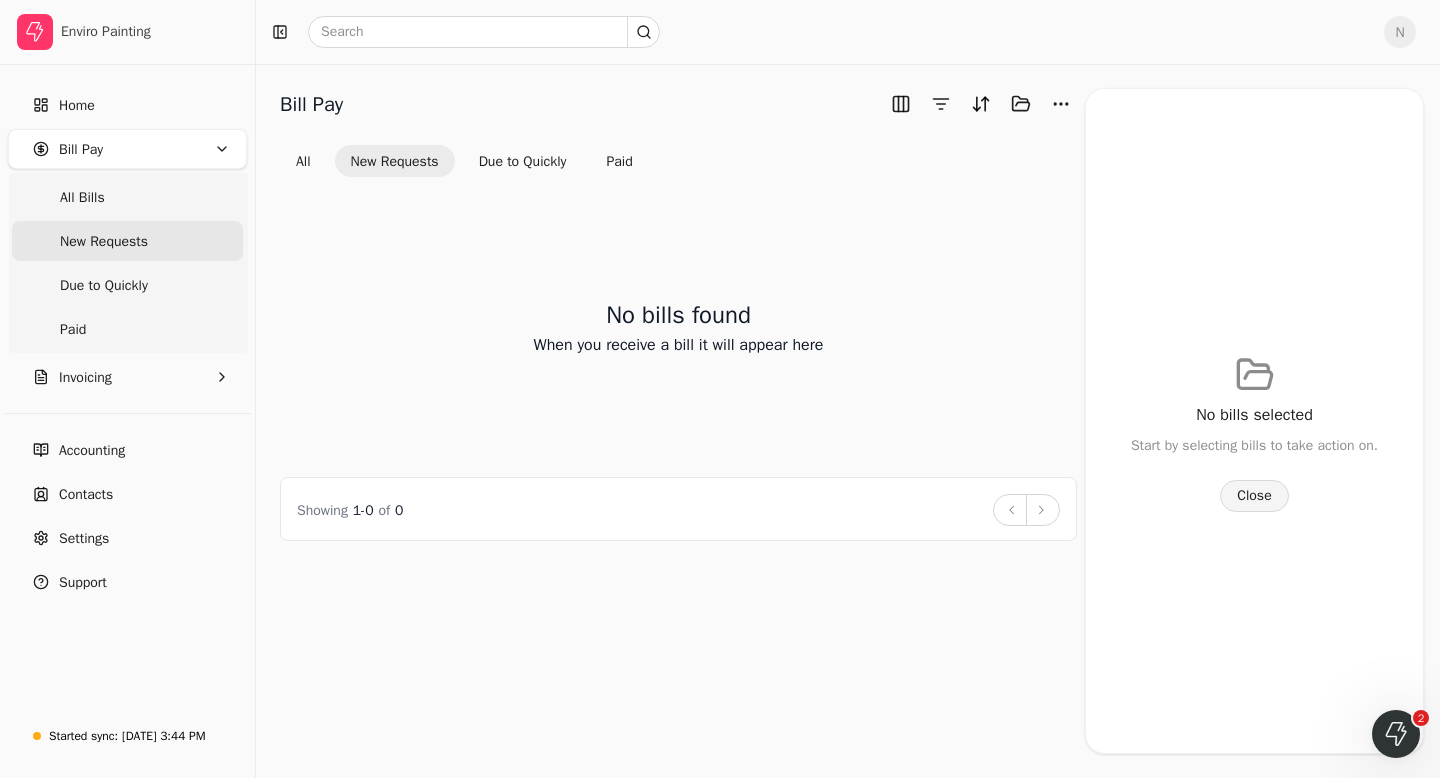 click on "Close" at bounding box center [1254, 496] 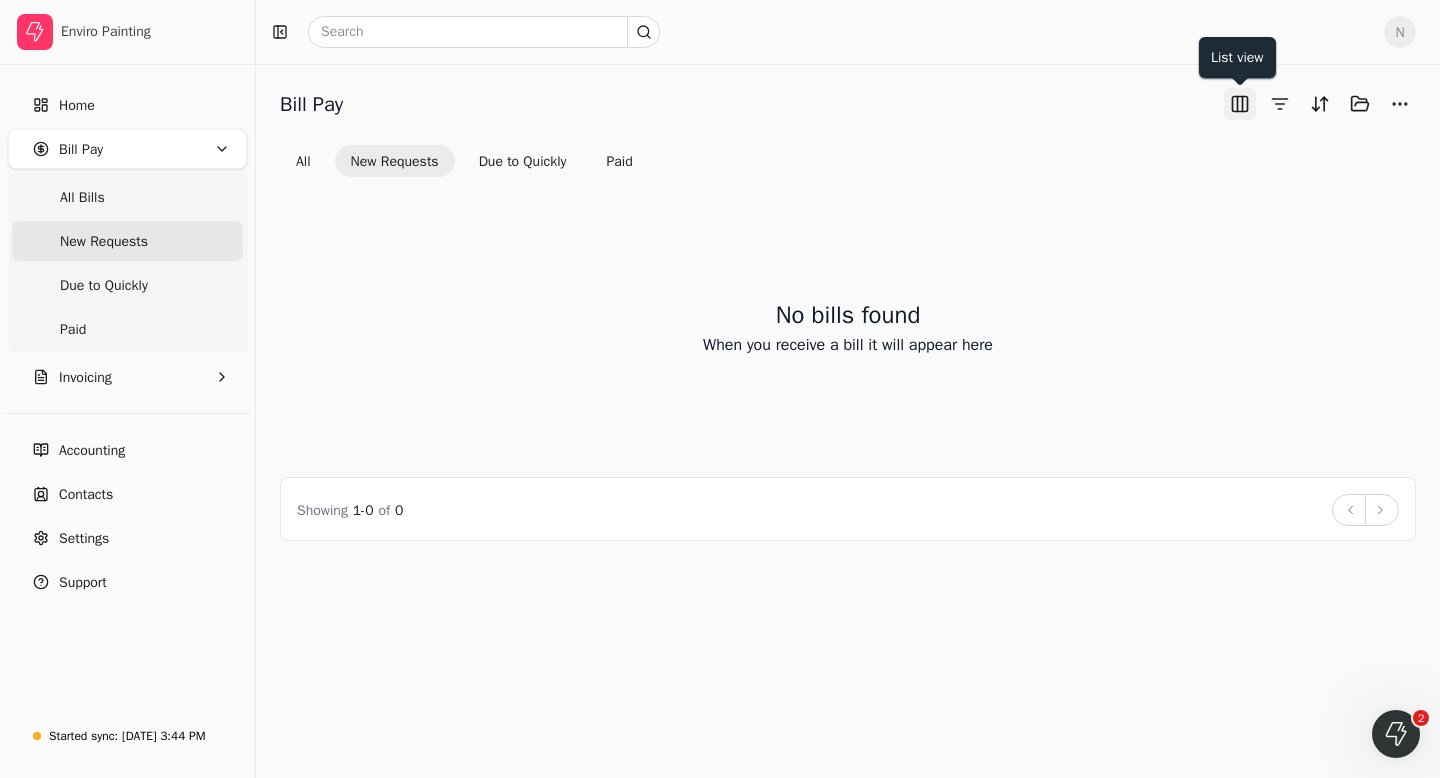 click at bounding box center (1240, 104) 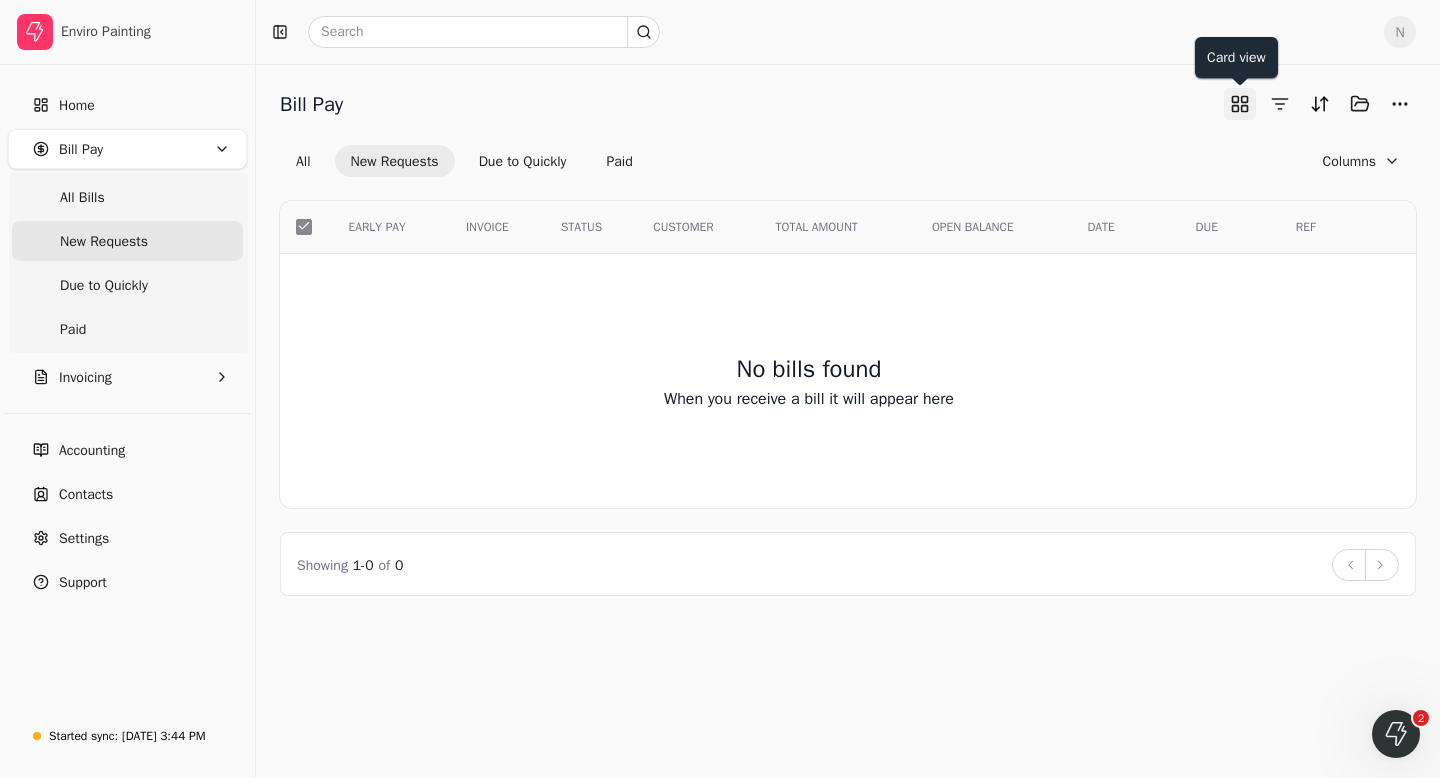 click at bounding box center [1240, 104] 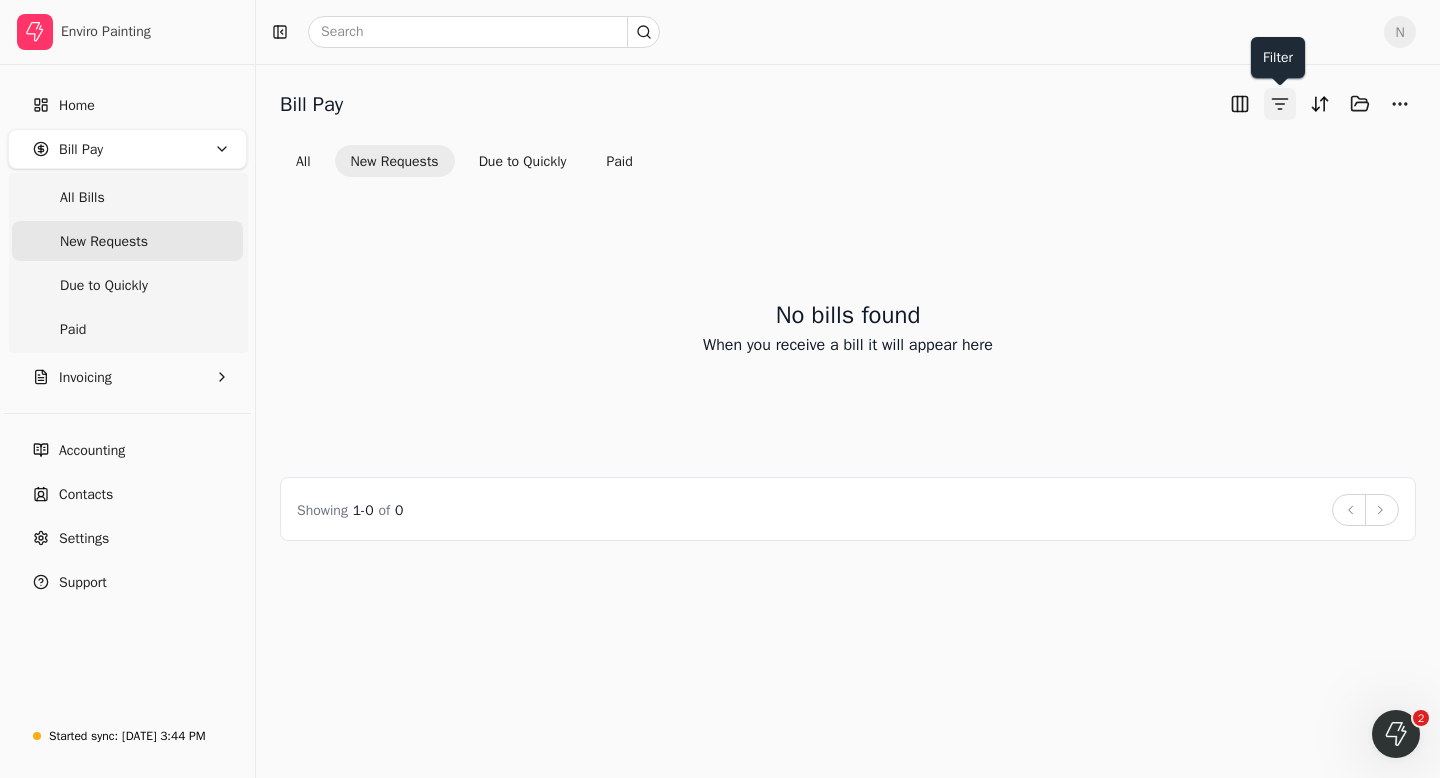 click at bounding box center (1280, 104) 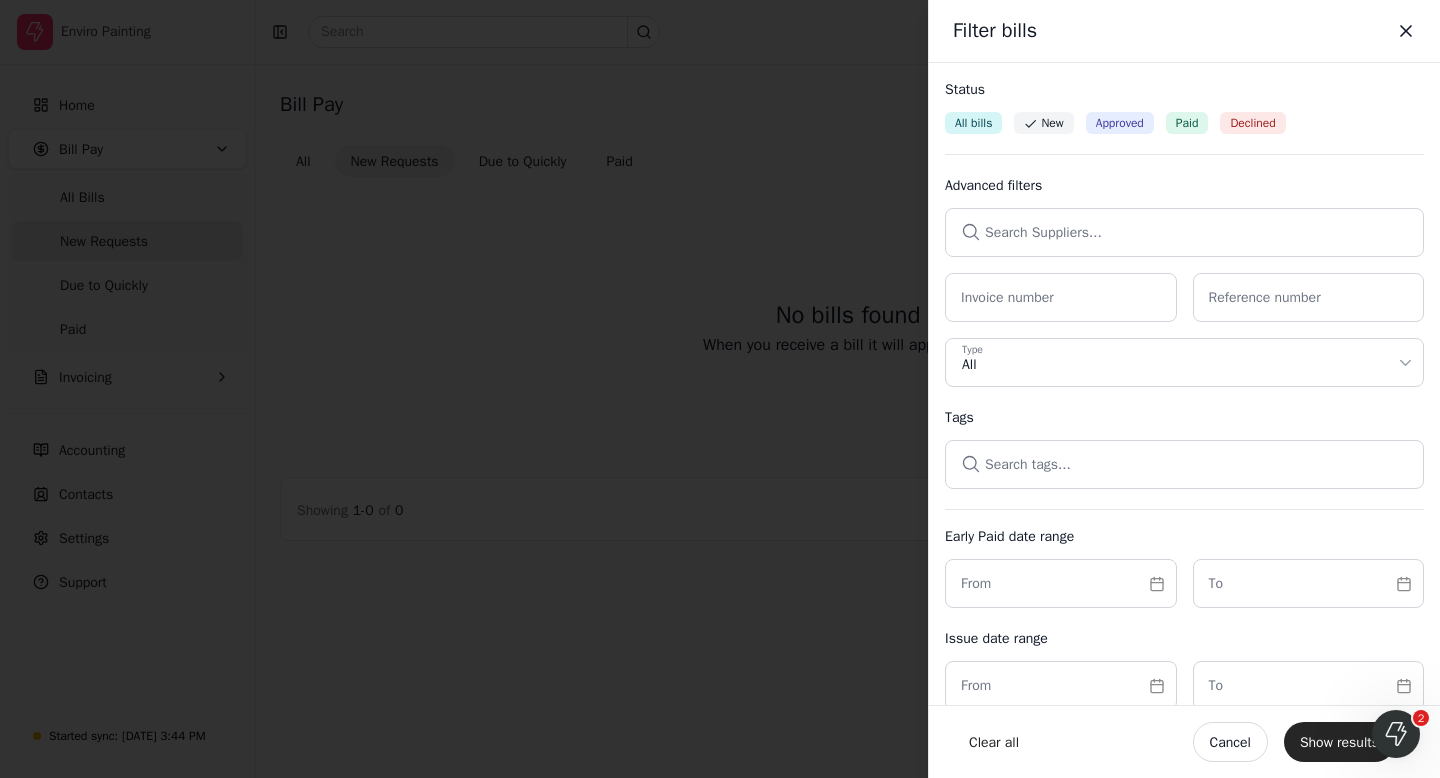 click 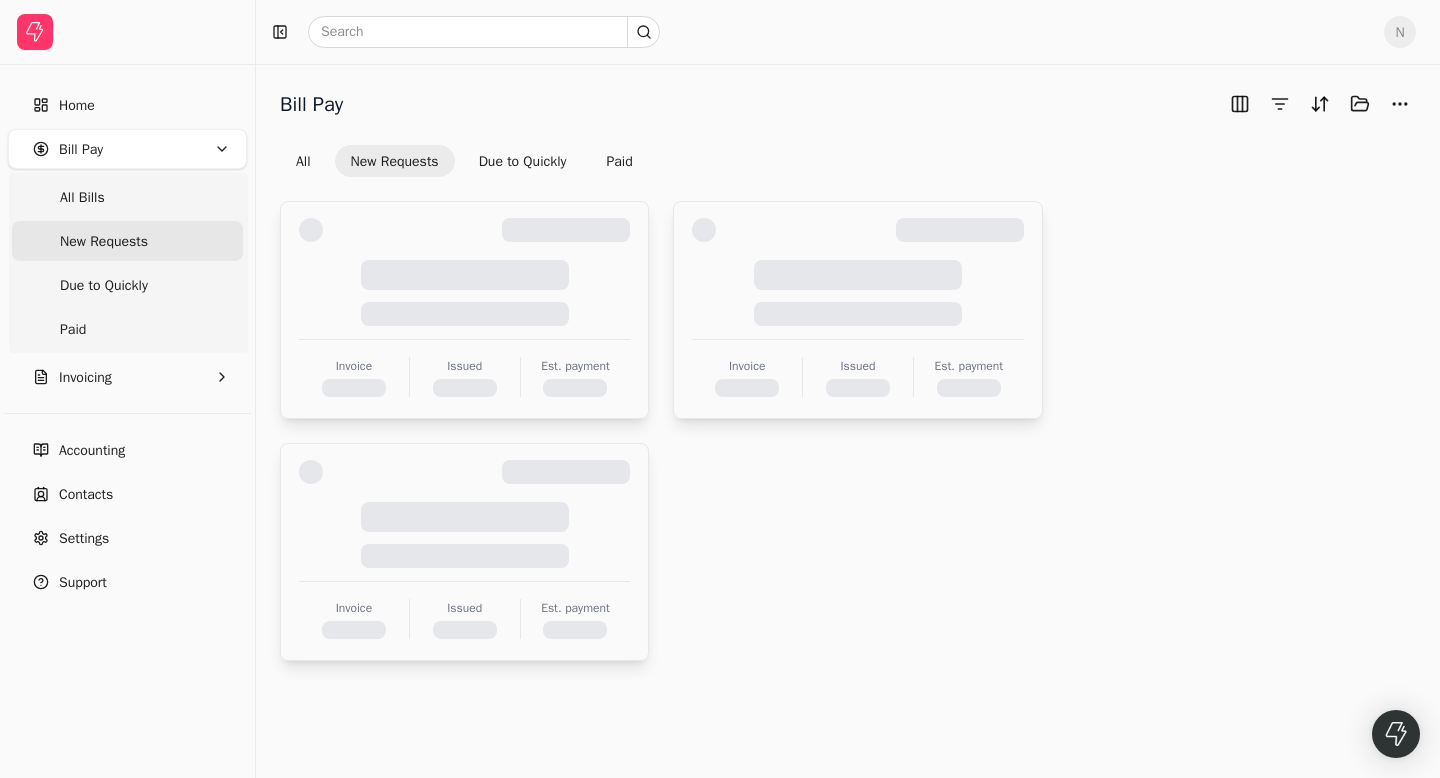 scroll, scrollTop: 0, scrollLeft: 0, axis: both 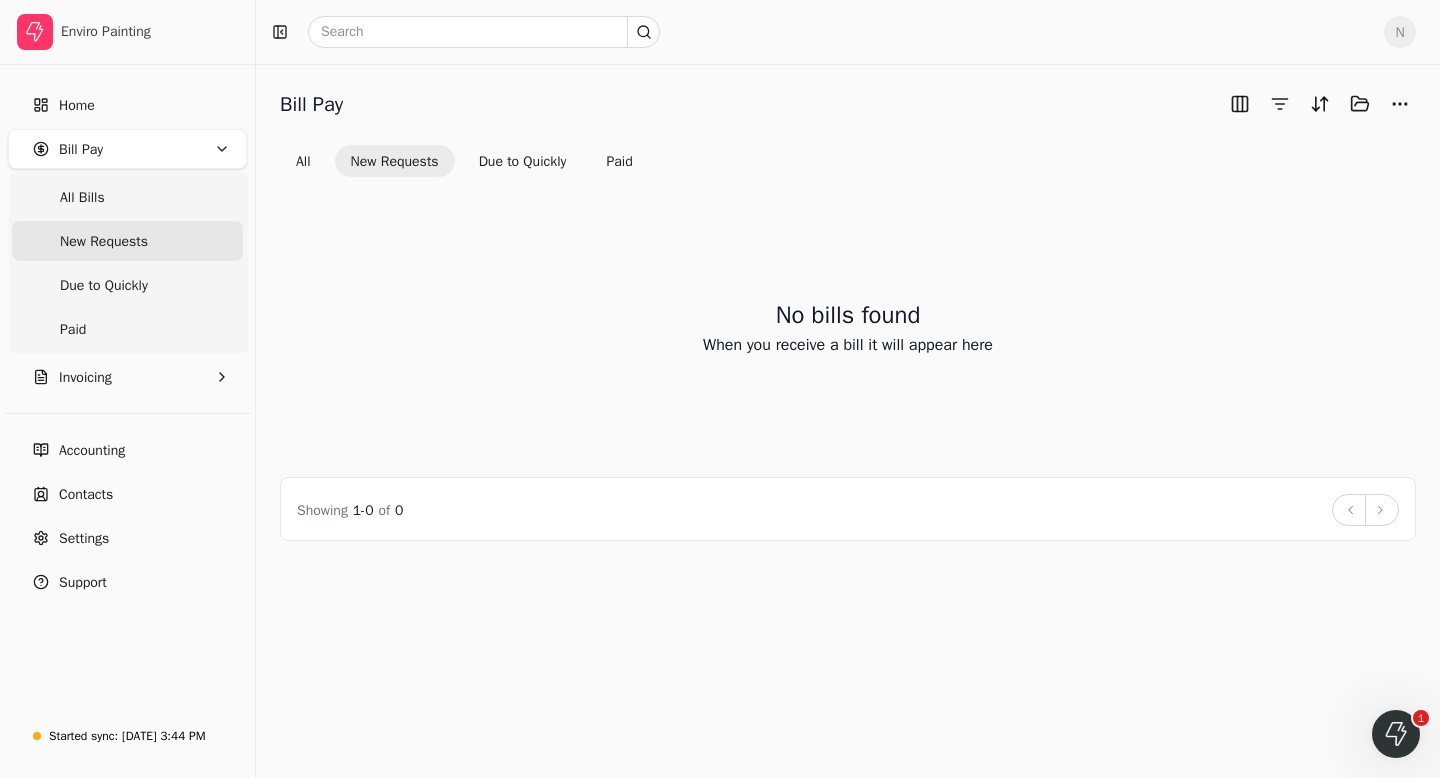 click 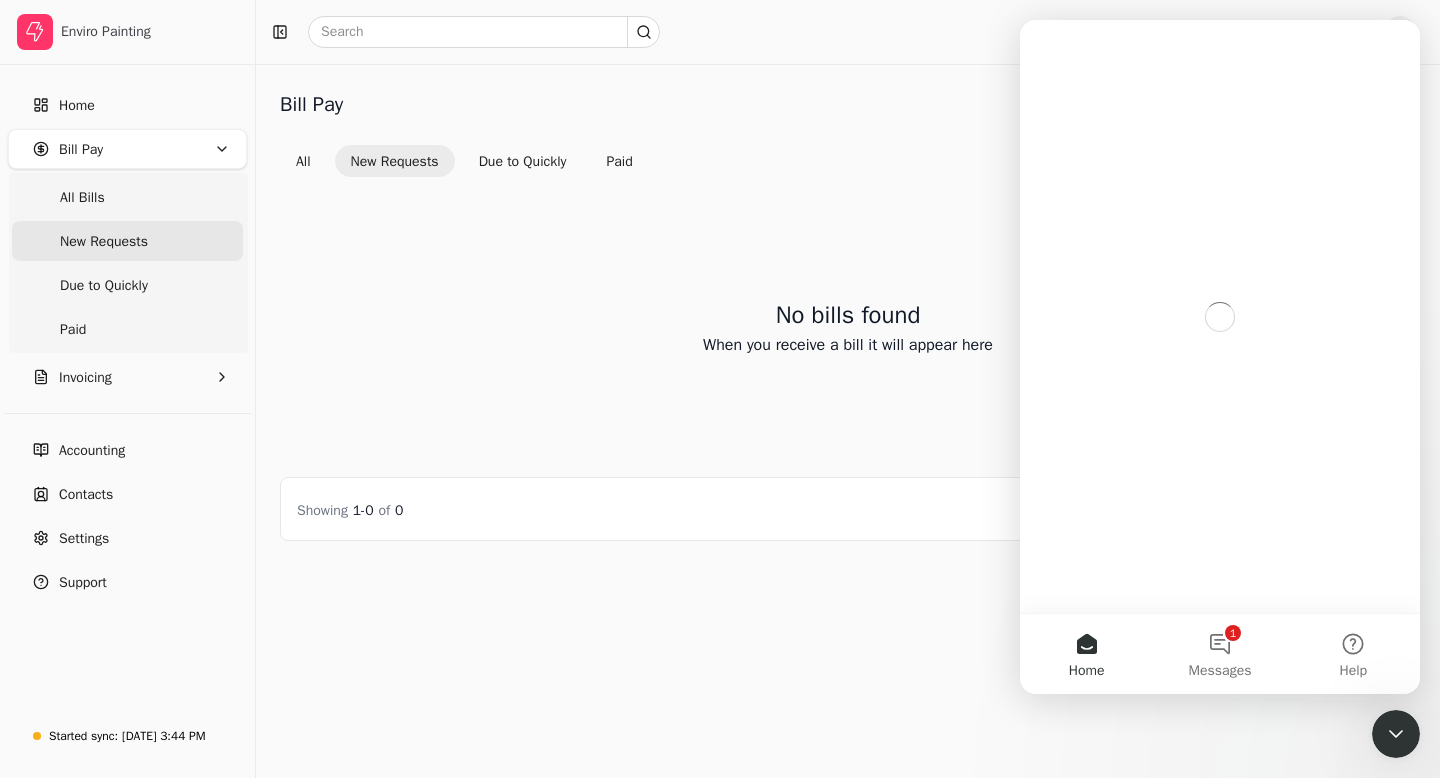 scroll, scrollTop: 0, scrollLeft: 0, axis: both 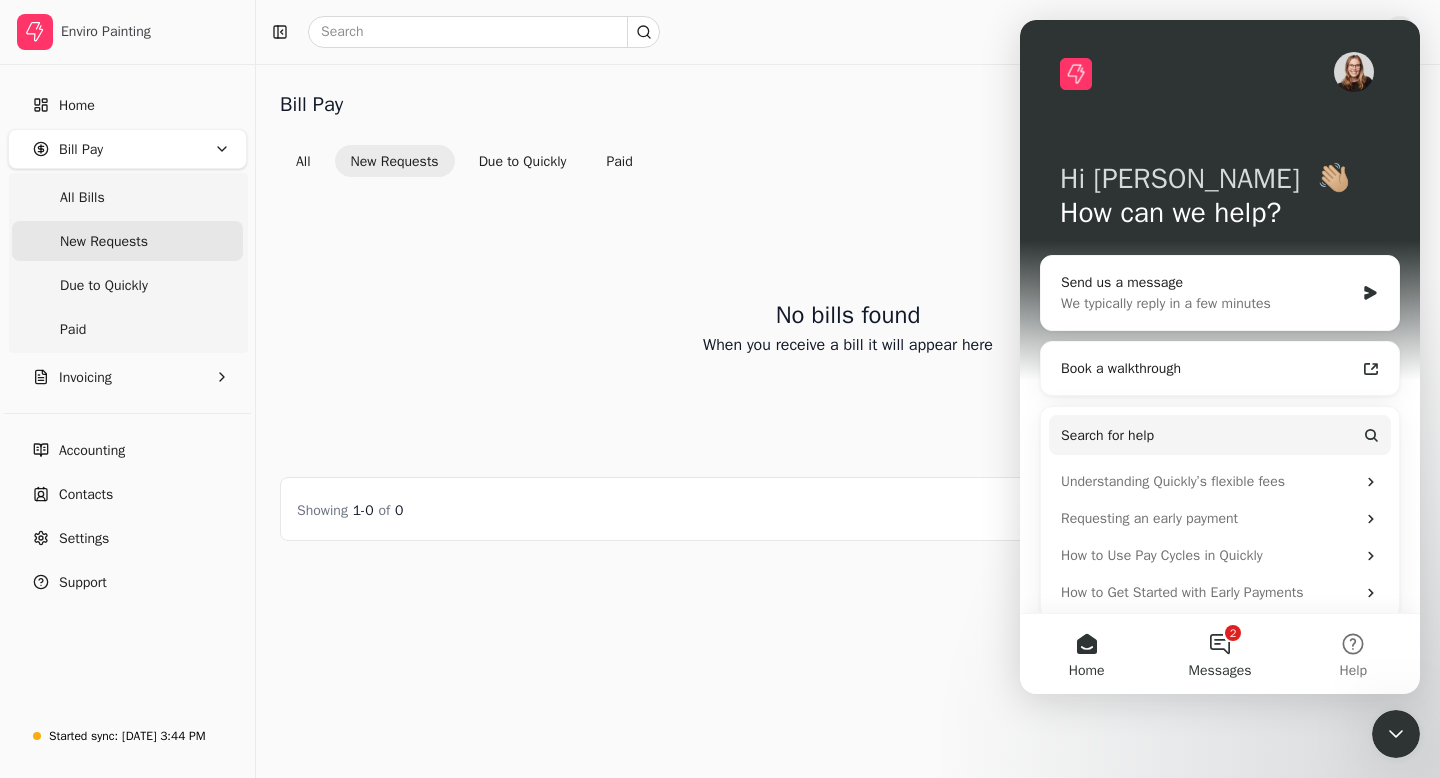 click on "2 Messages" at bounding box center (1219, 654) 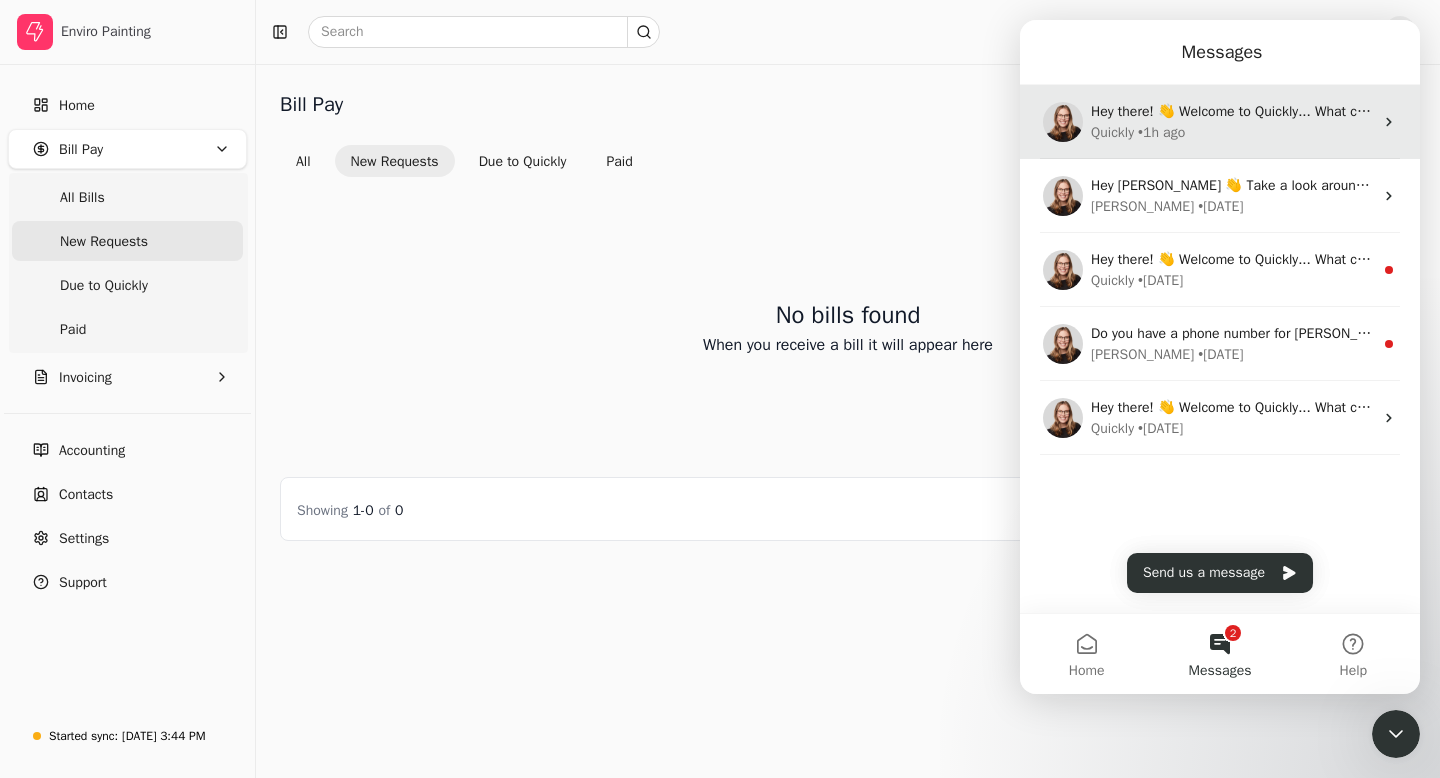 click on "Quickly •  1h ago" at bounding box center (1232, 132) 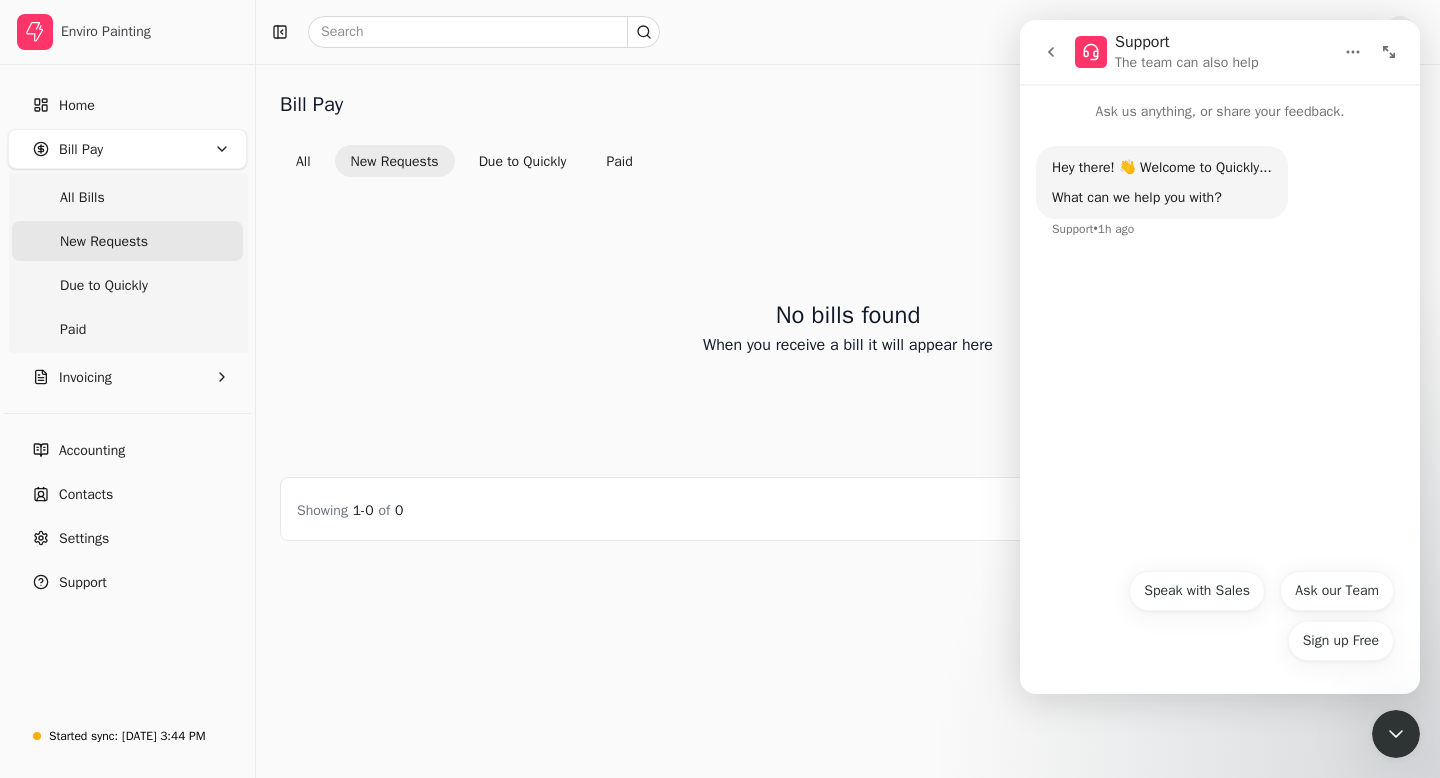 click on "Bill Pay Selected items:  0 All New Requests Due to Quickly Paid No bills found When you receive a bill it will appear here Showing   1 - 0   of   0 Back Next" at bounding box center (848, 421) 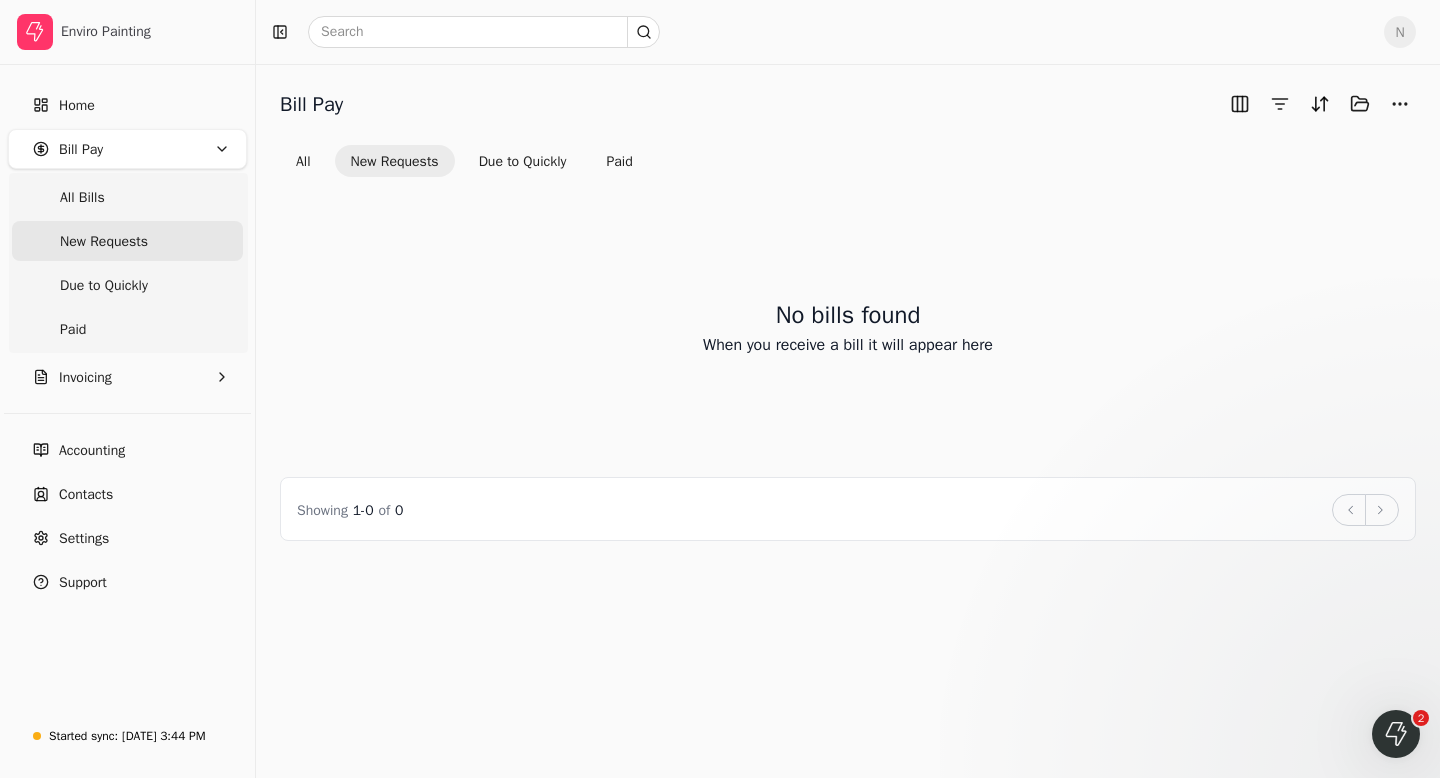 scroll, scrollTop: 0, scrollLeft: 0, axis: both 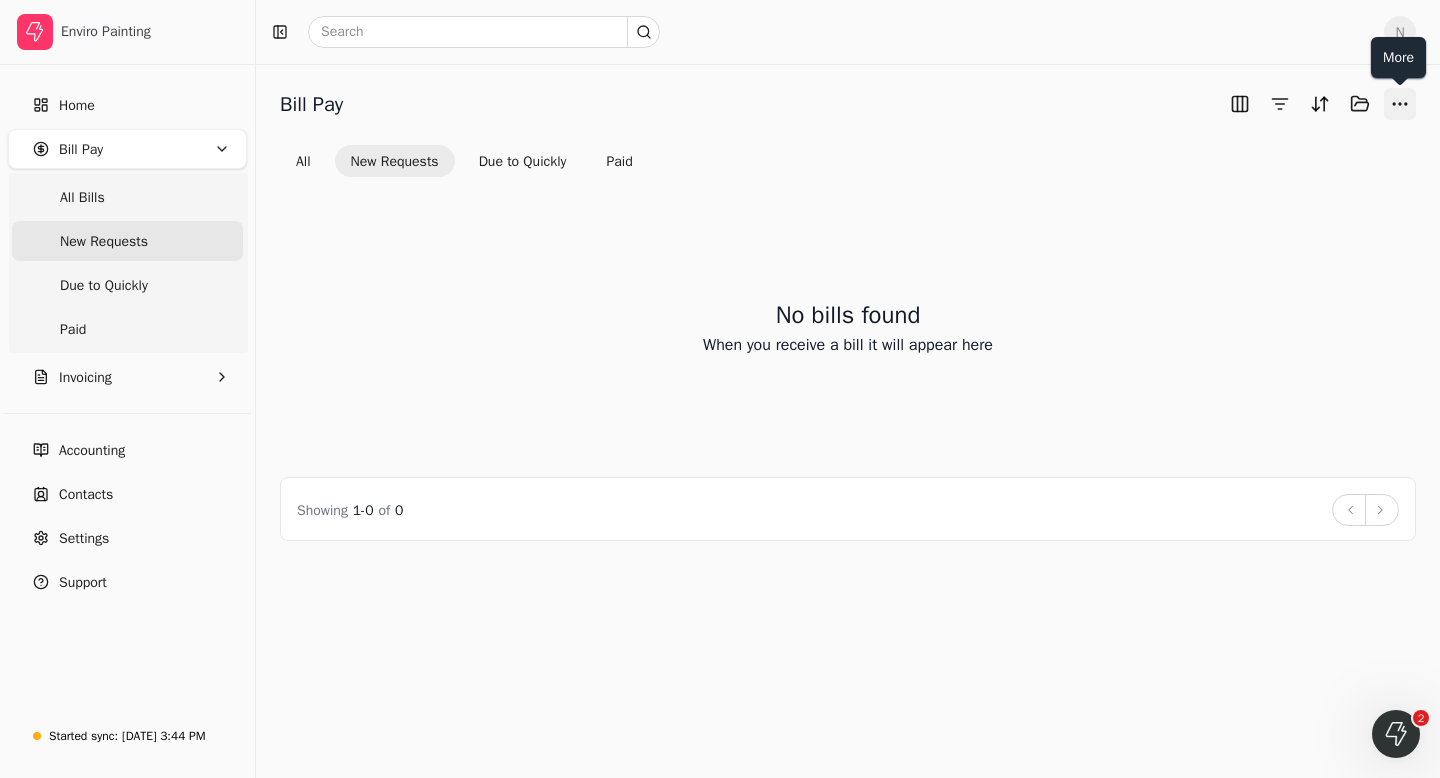 click at bounding box center (1400, 104) 